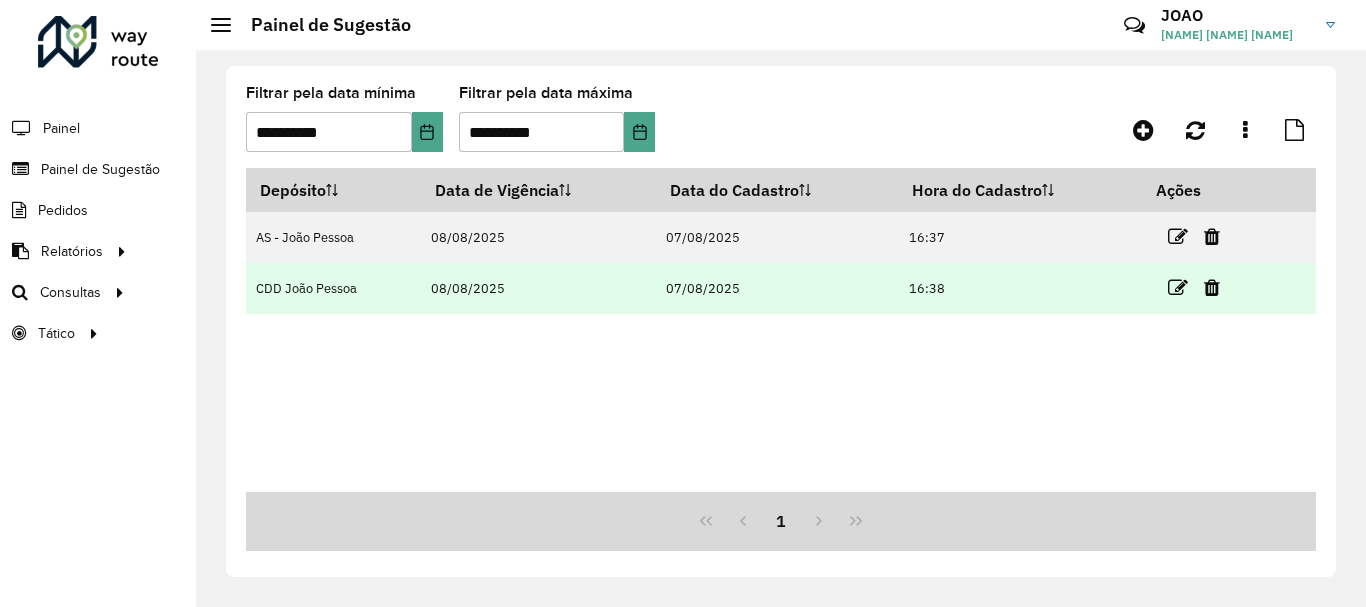 scroll, scrollTop: 0, scrollLeft: 0, axis: both 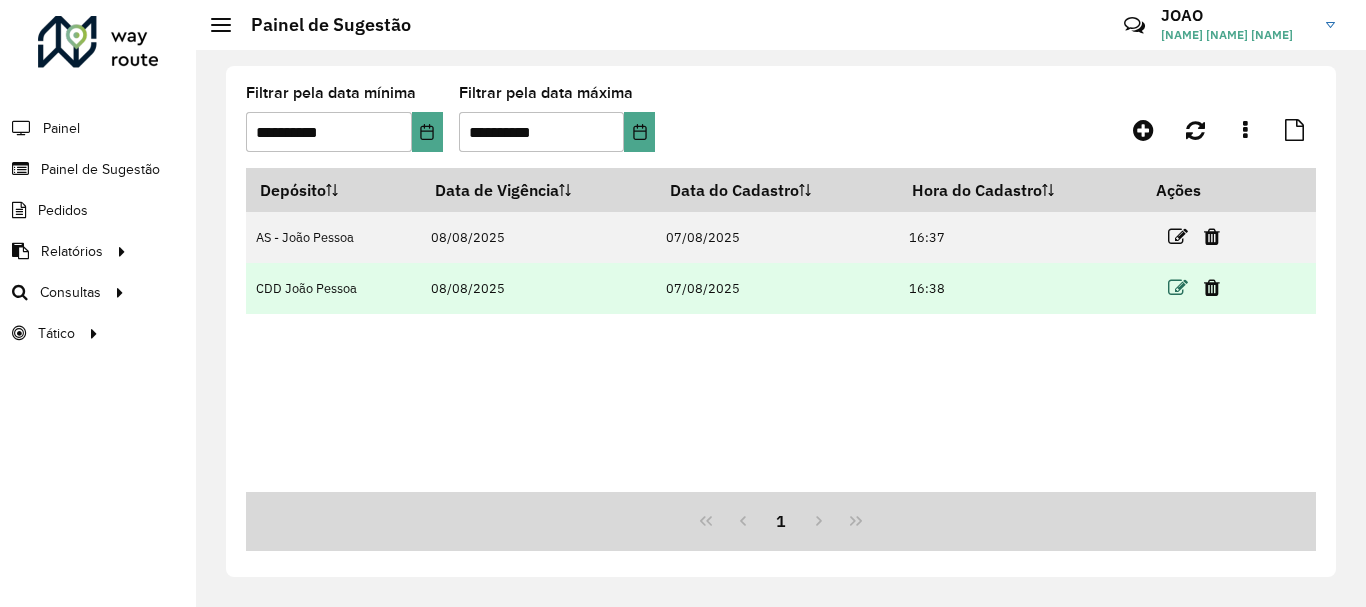 click at bounding box center (1178, 288) 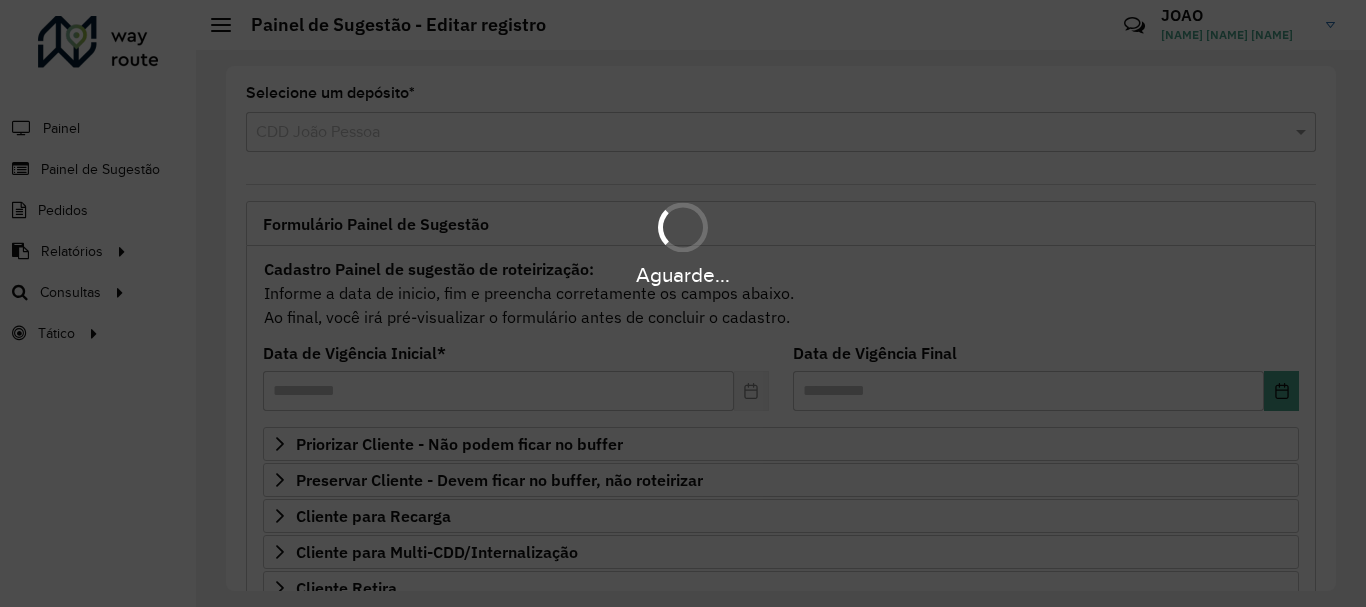 click on "Aguarde..." at bounding box center (683, 303) 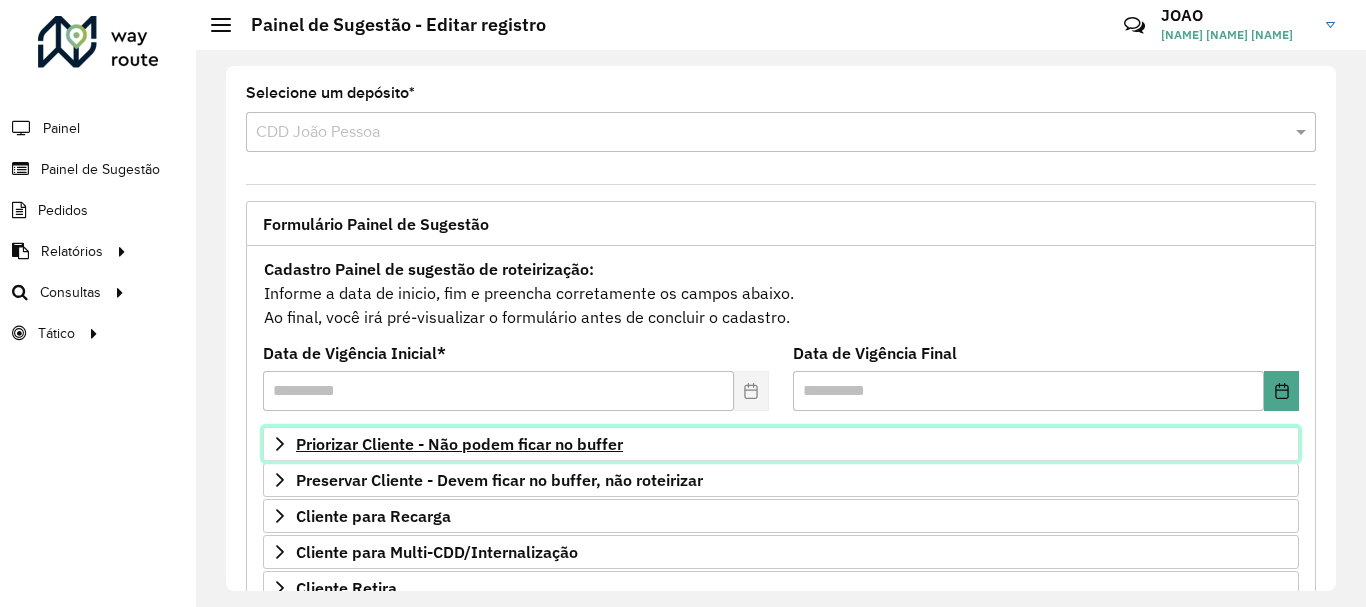 click on "Priorizar Cliente - Não podem ficar no buffer" at bounding box center (459, 444) 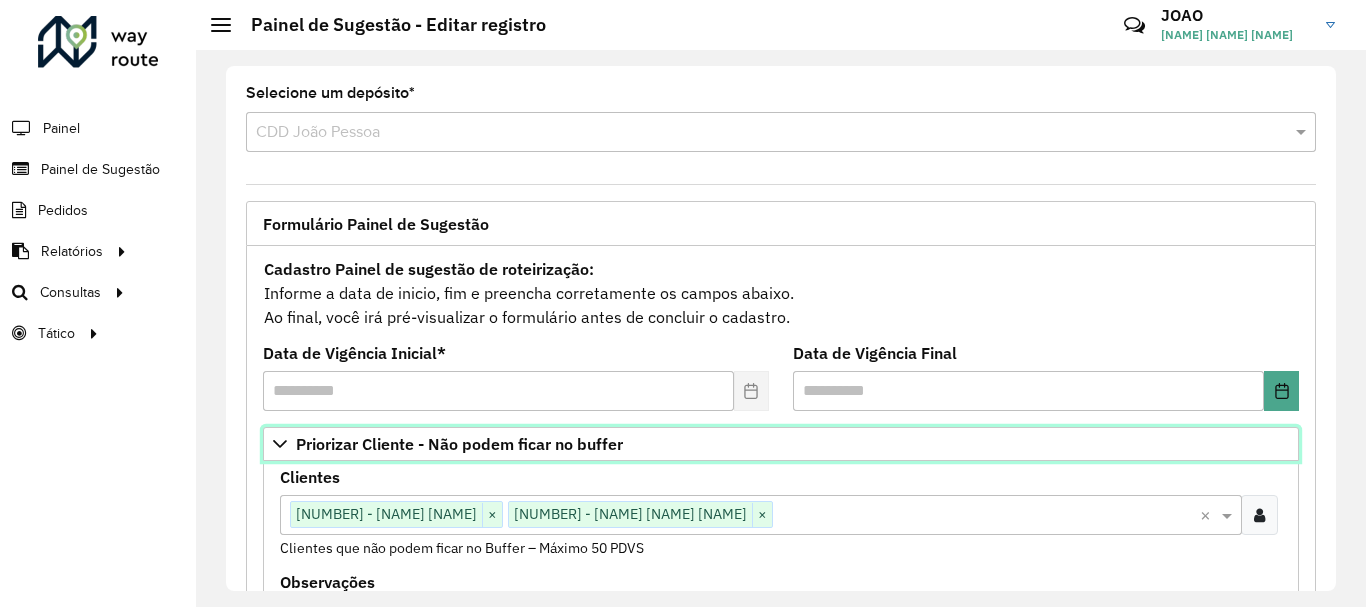 scroll, scrollTop: 100, scrollLeft: 0, axis: vertical 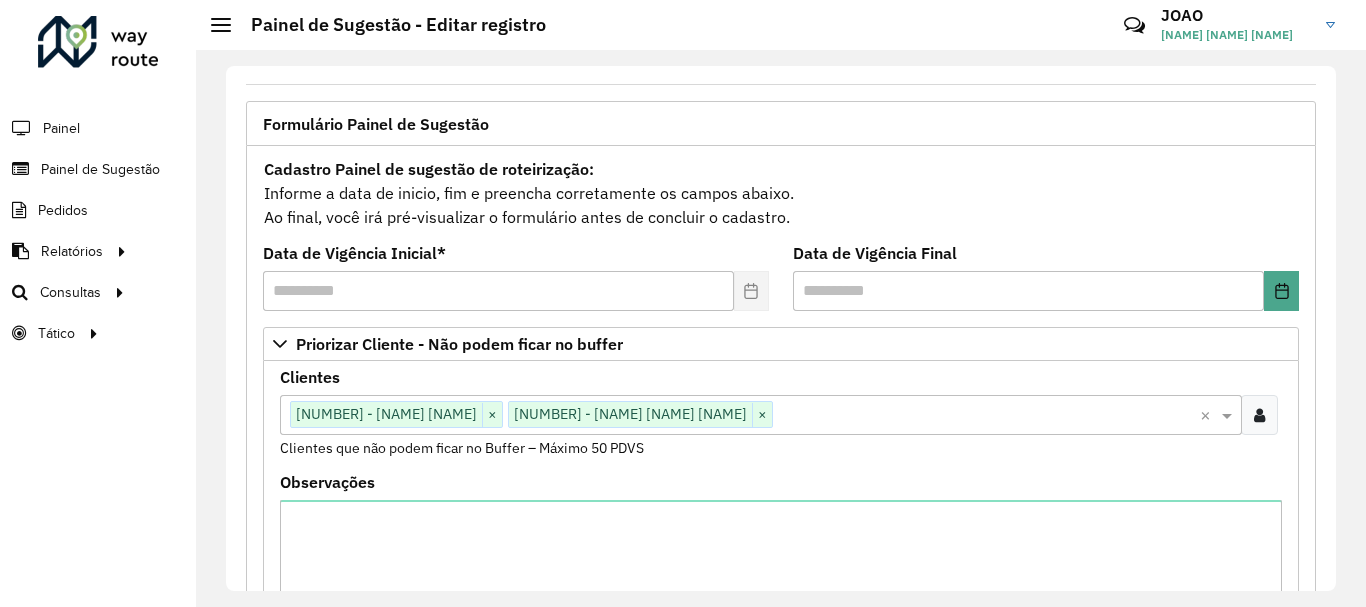 click at bounding box center (986, 416) 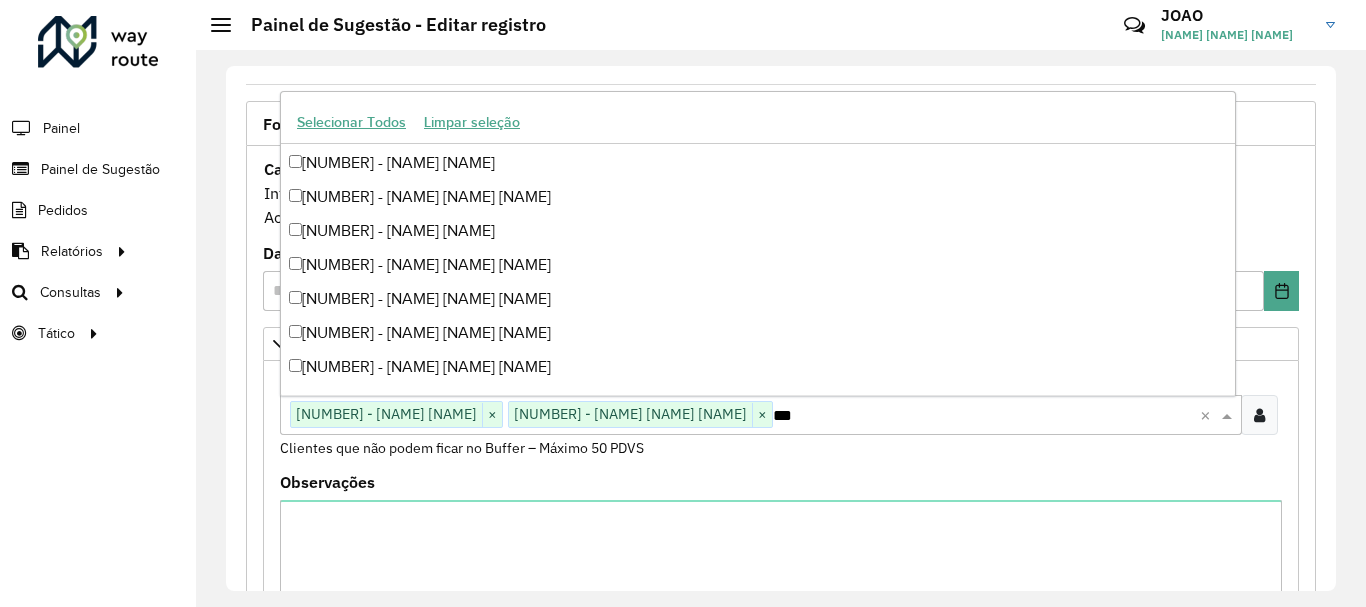 scroll, scrollTop: 1698, scrollLeft: 0, axis: vertical 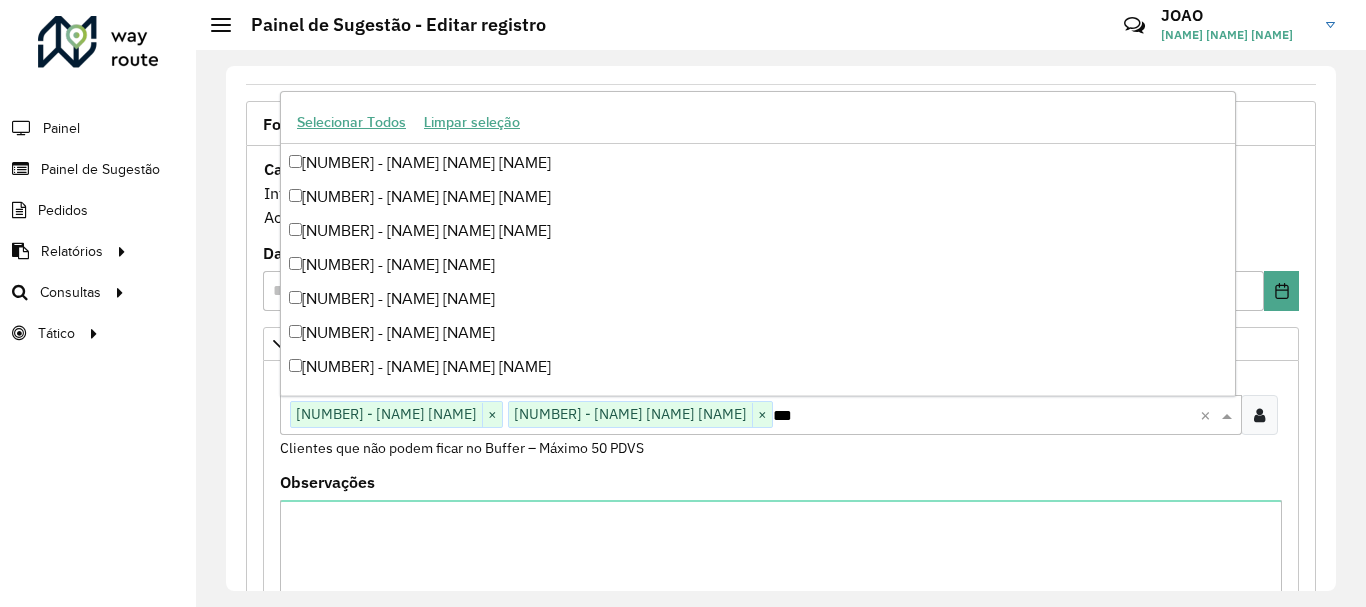 type on "****" 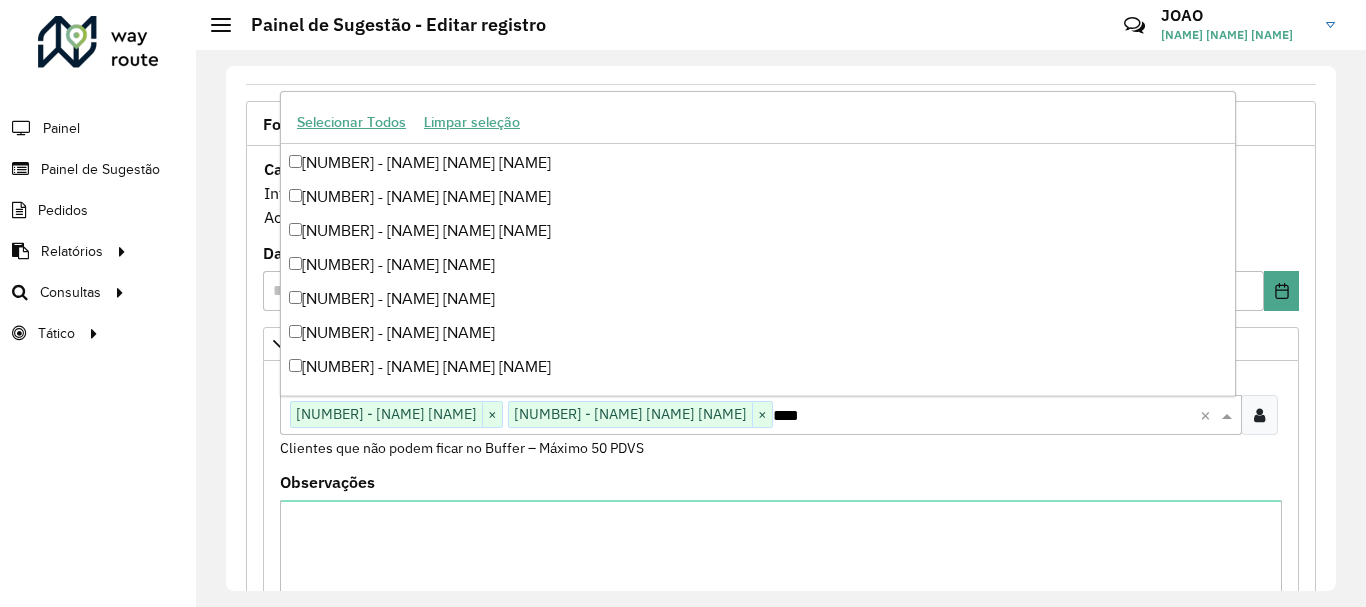 scroll, scrollTop: 0, scrollLeft: 0, axis: both 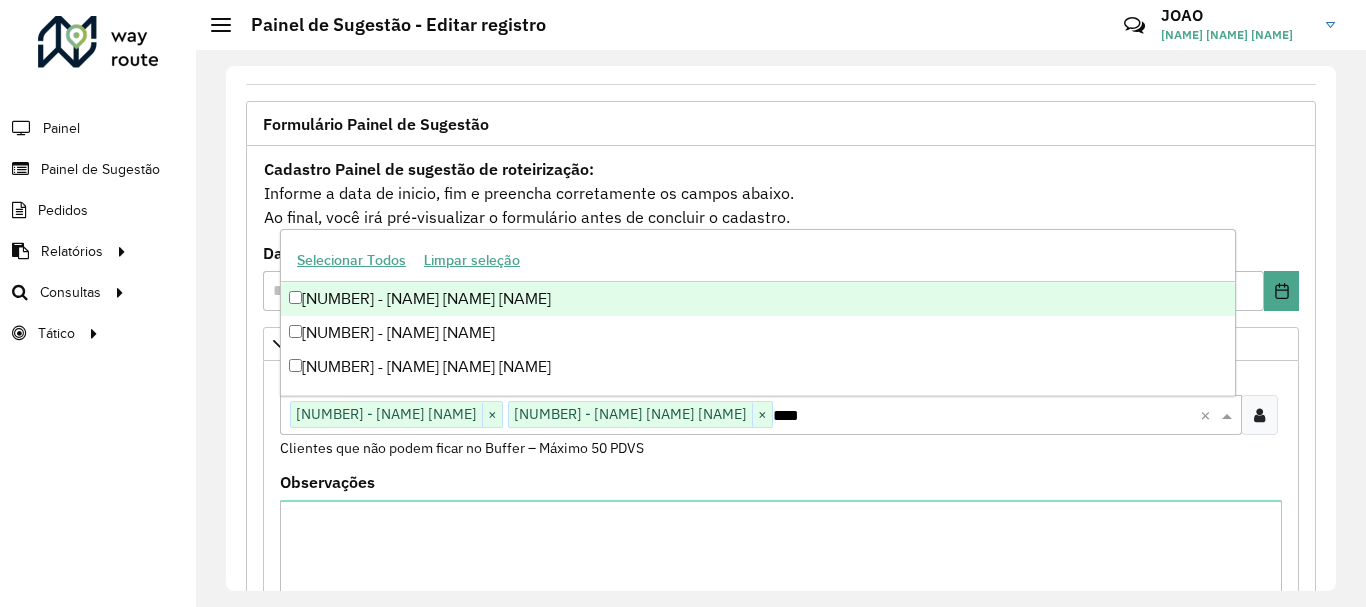 click on "[NUMBER] - [NAME] [NAME] [NAME]" at bounding box center [758, 299] 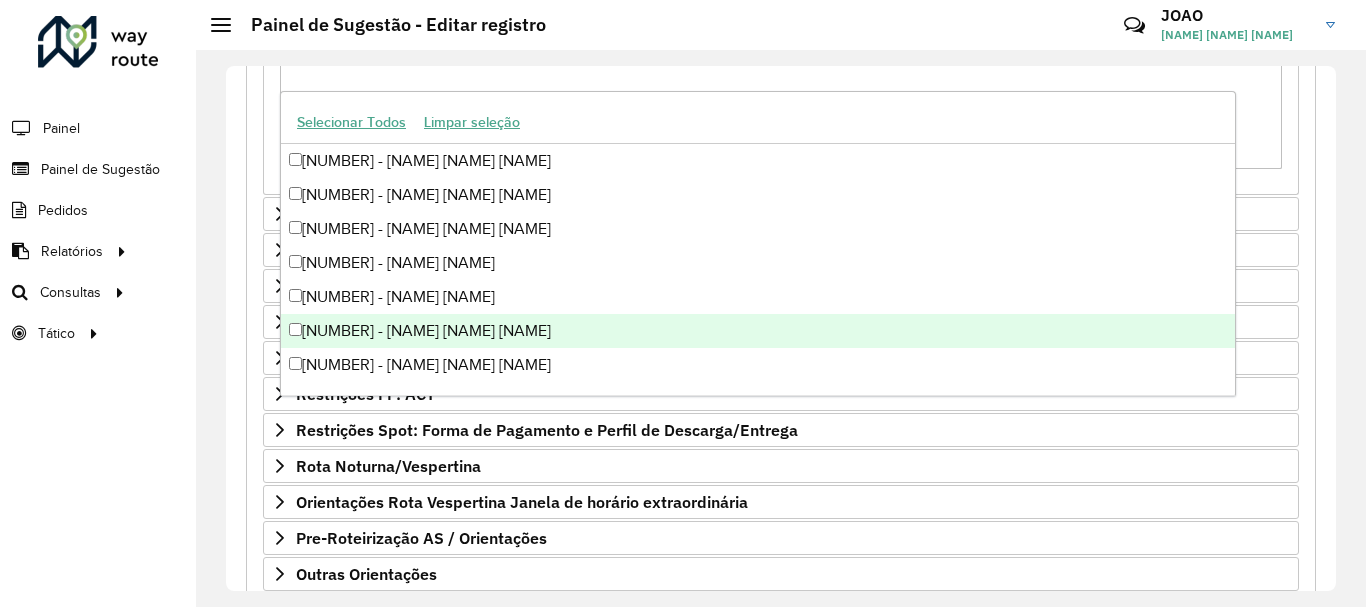 scroll, scrollTop: 700, scrollLeft: 0, axis: vertical 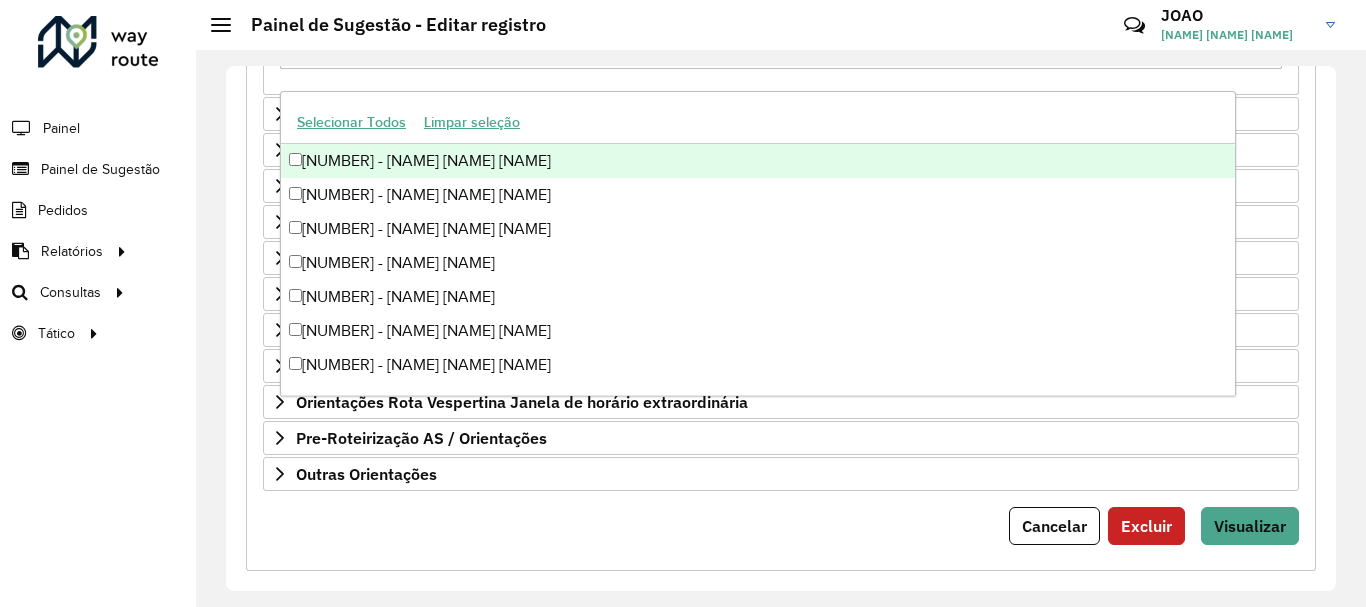 click on "Clientes  Clique no botão para buscar clientes [NUMBER] - [NAME] [NAME] × [NUMBER] - [NAME] [NAME] [NAME] × [NUMBER] - [NAME] [NAME] [NAME] × **** × Clientes que não podem ficar no Buffer – Máximo 50 PDVS  Observações" at bounding box center [781, -72] 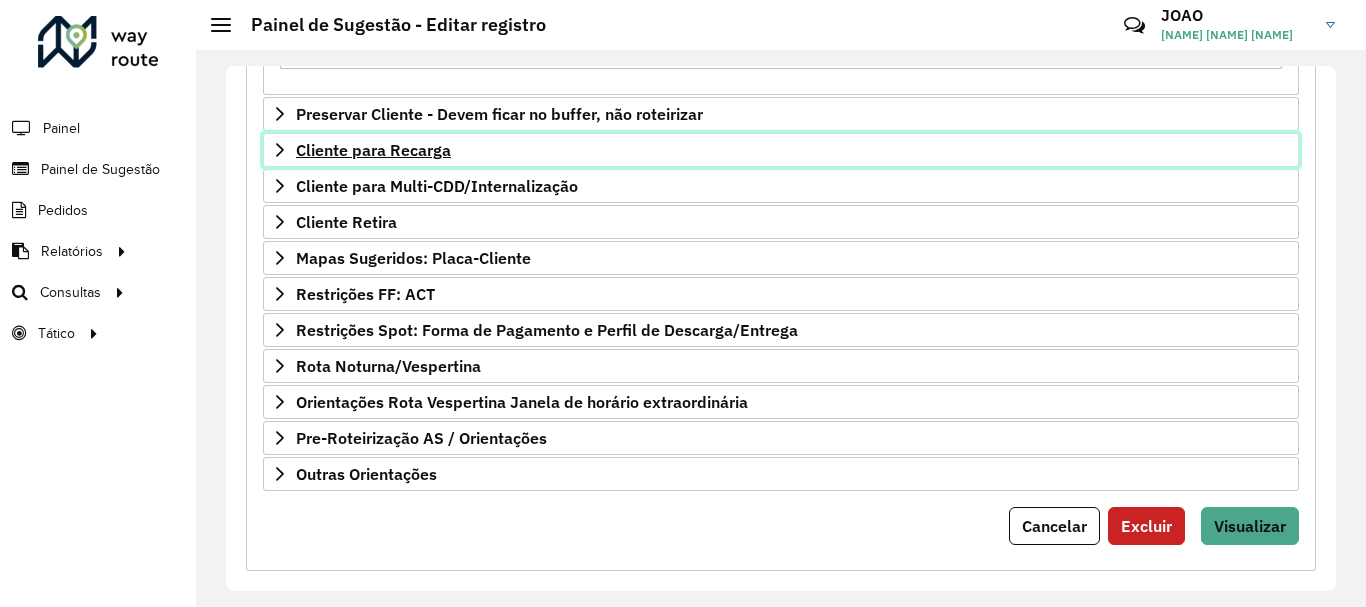 click on "Cliente para Recarga" at bounding box center [373, 150] 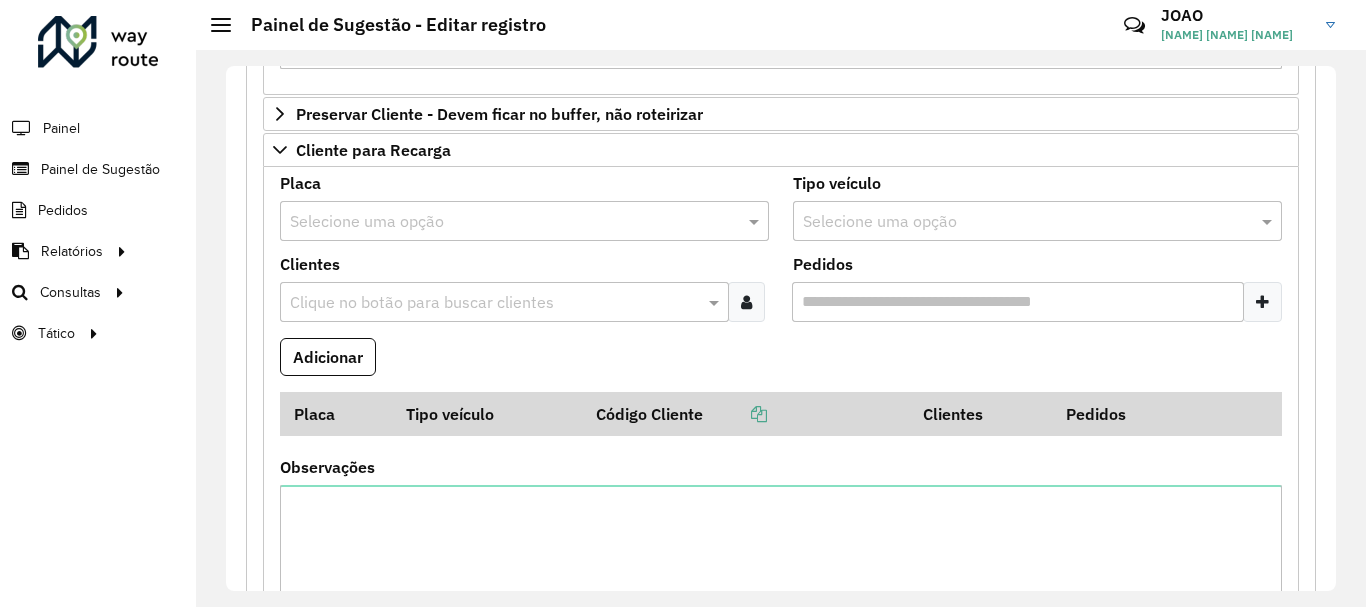 click at bounding box center [494, 303] 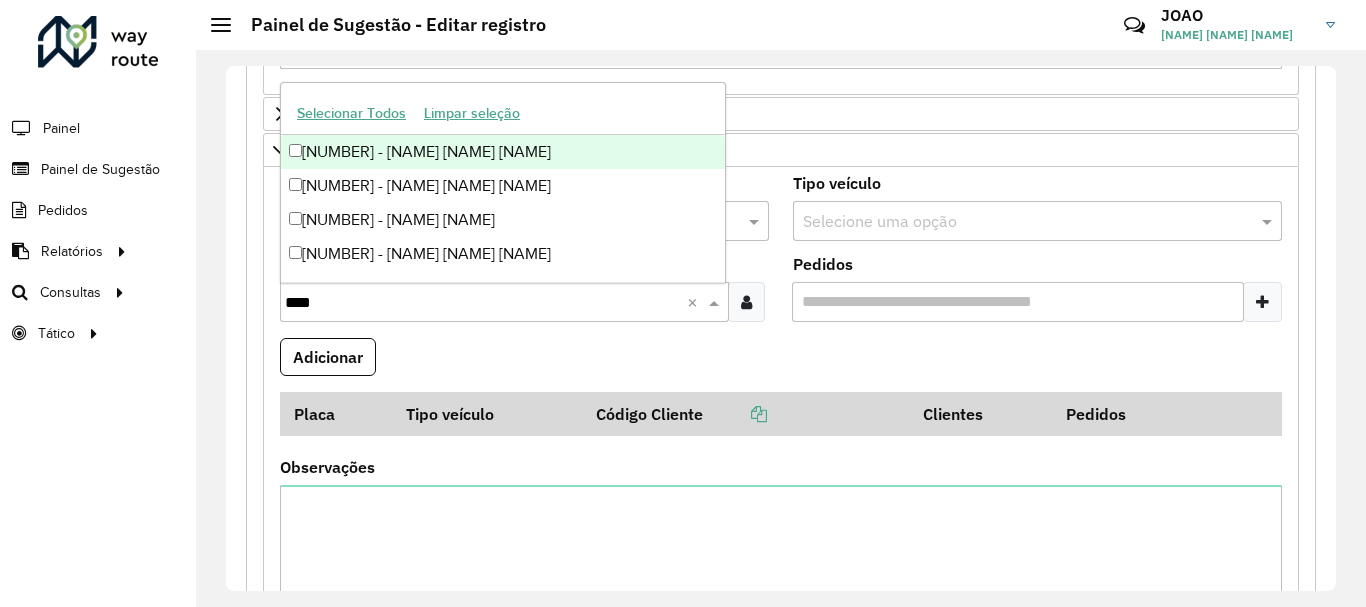 type on "*****" 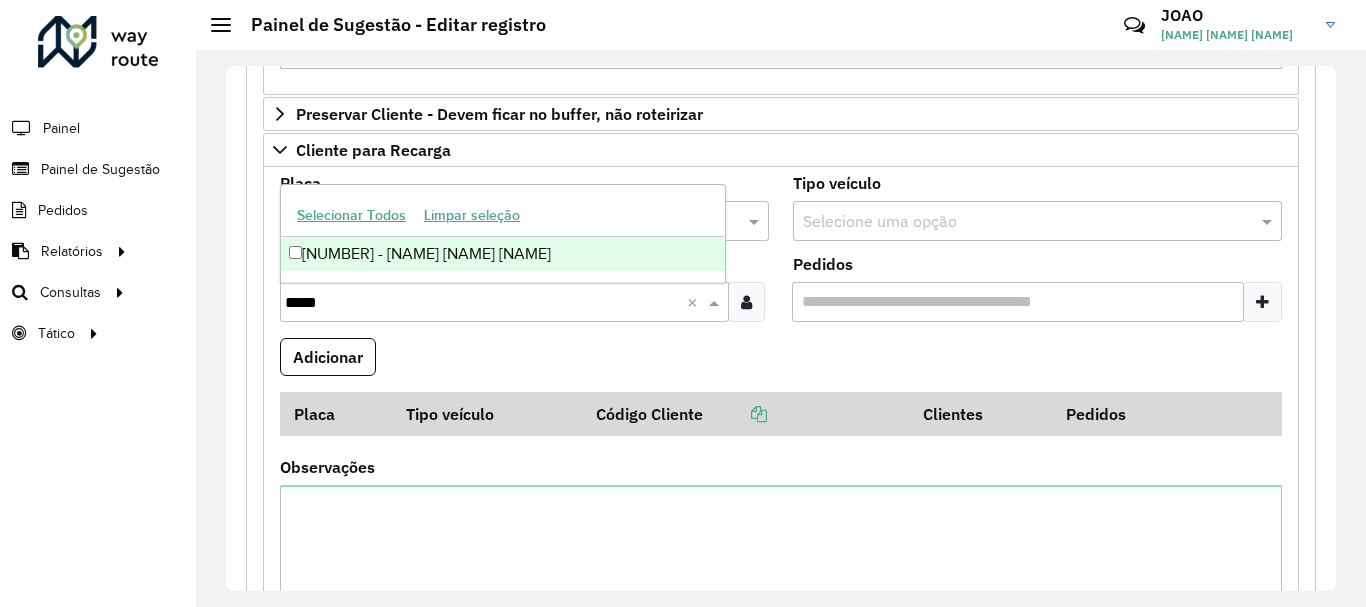 click on "[NUMBER] - [NAME] [NAME] [NAME]" at bounding box center (503, 254) 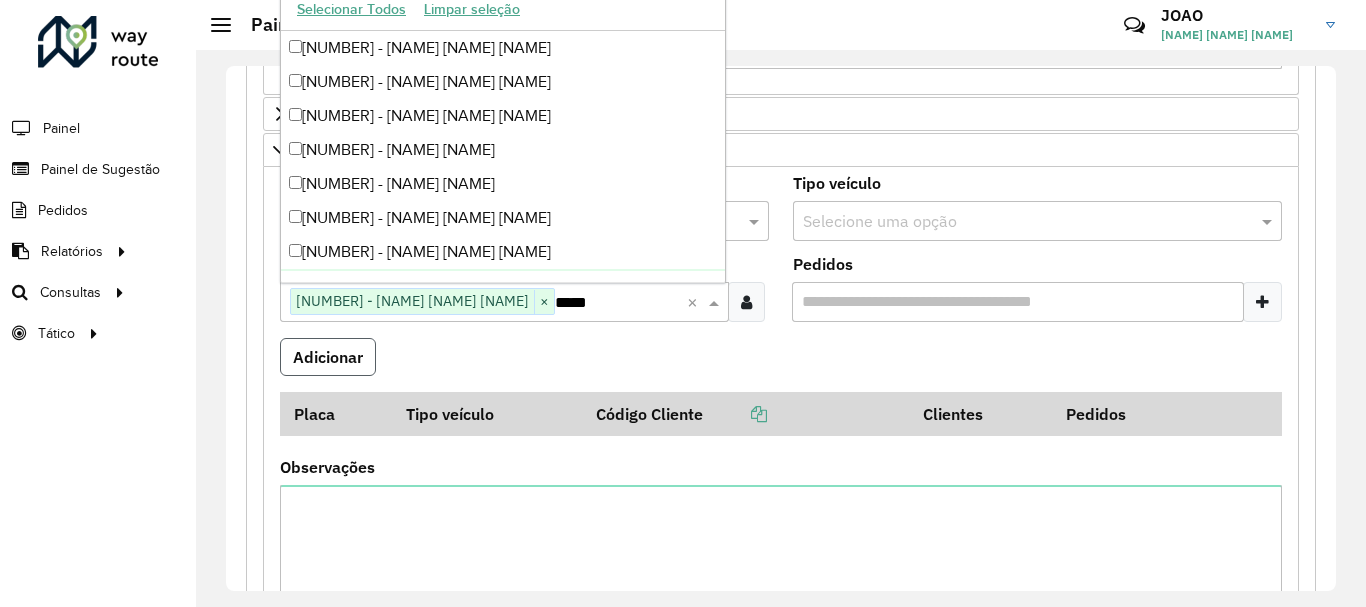click on "Adicionar" at bounding box center (328, 357) 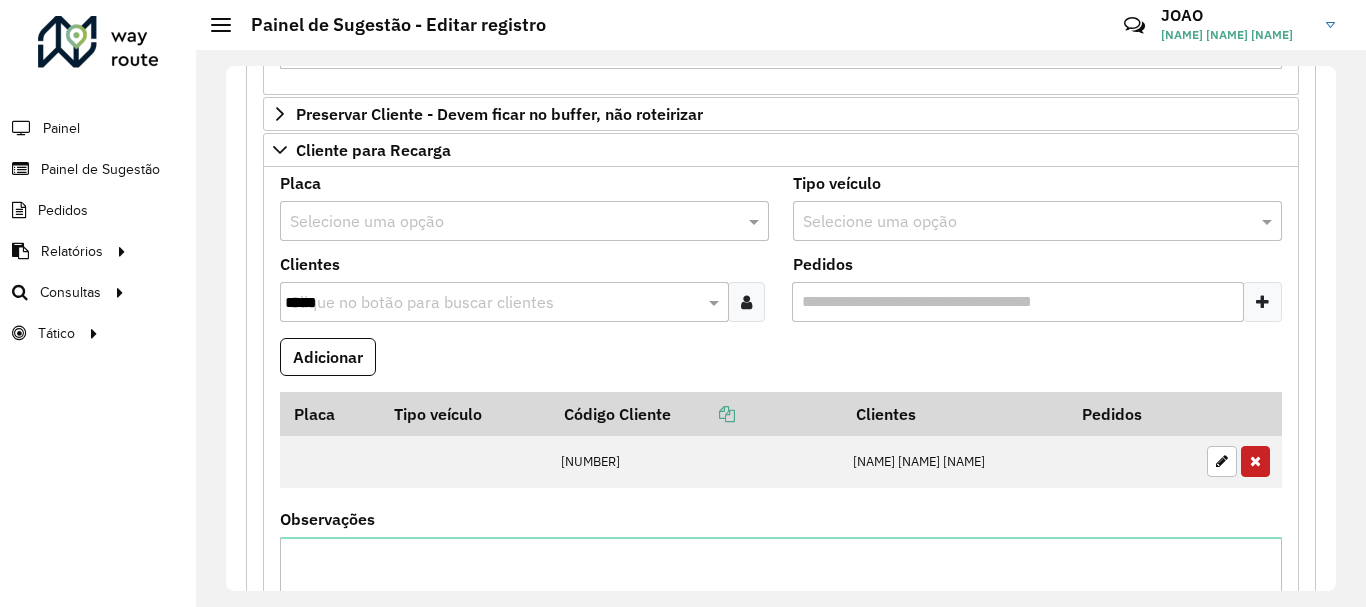 click on "*****" at bounding box center [494, 303] 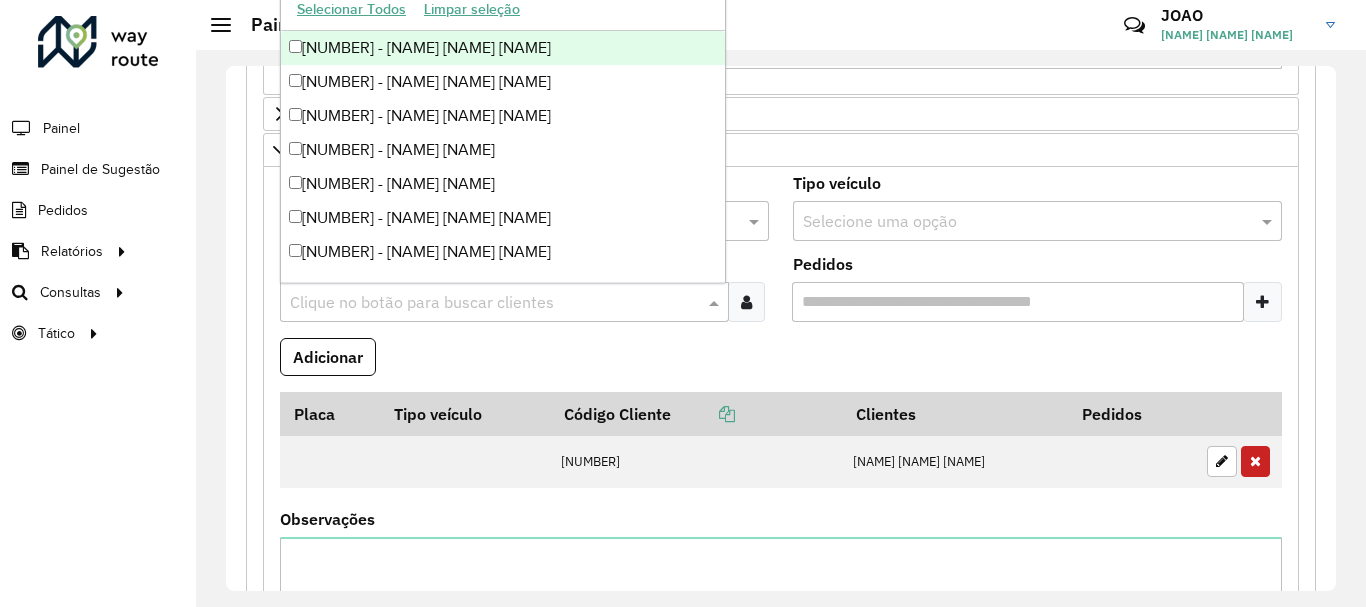 paste on "*****" 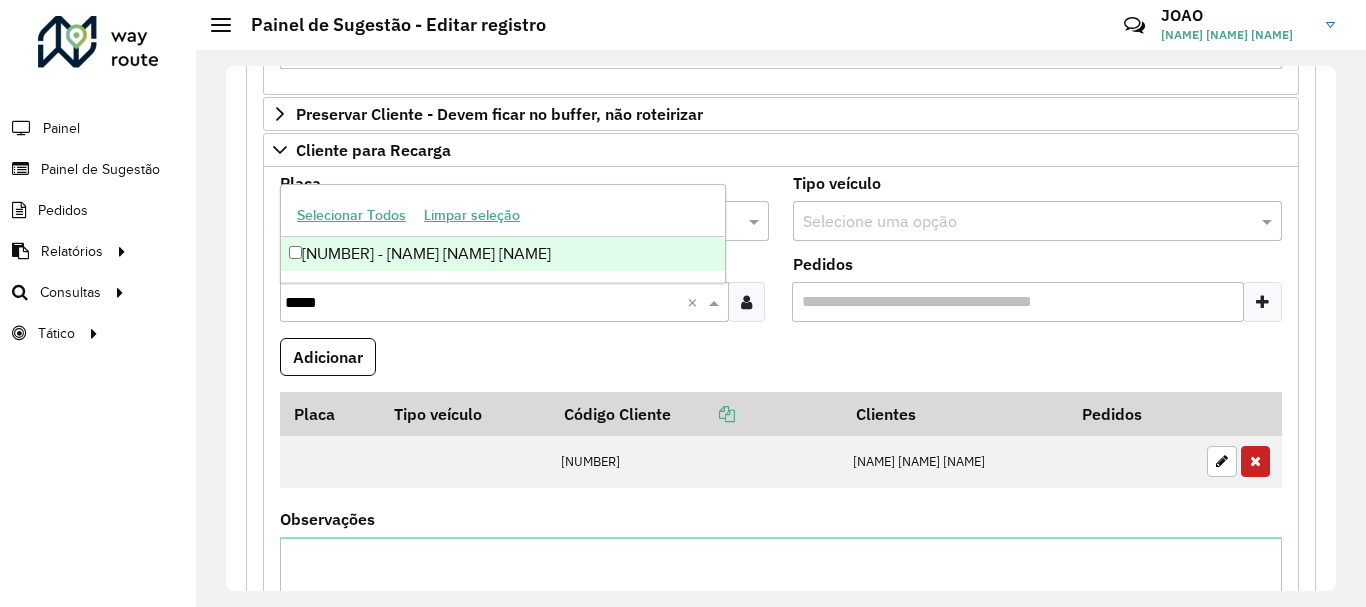 click on "[NUMBER] - [NAME] [NAME] [NAME]" at bounding box center [503, 254] 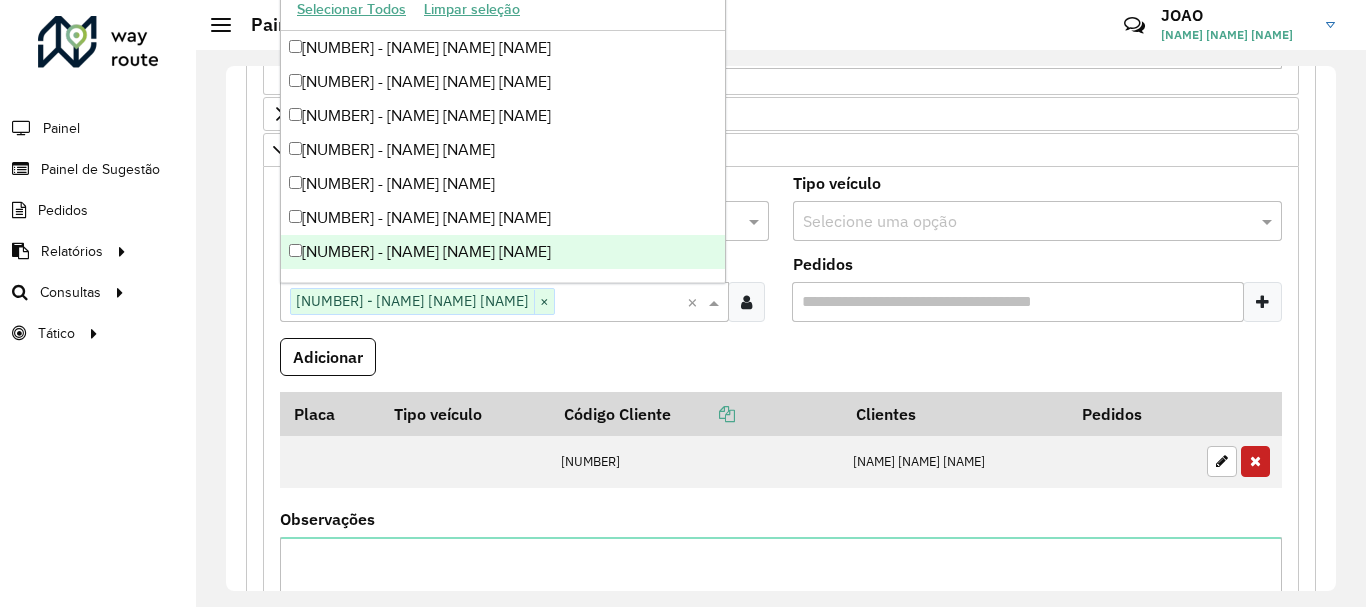 paste on "*****" 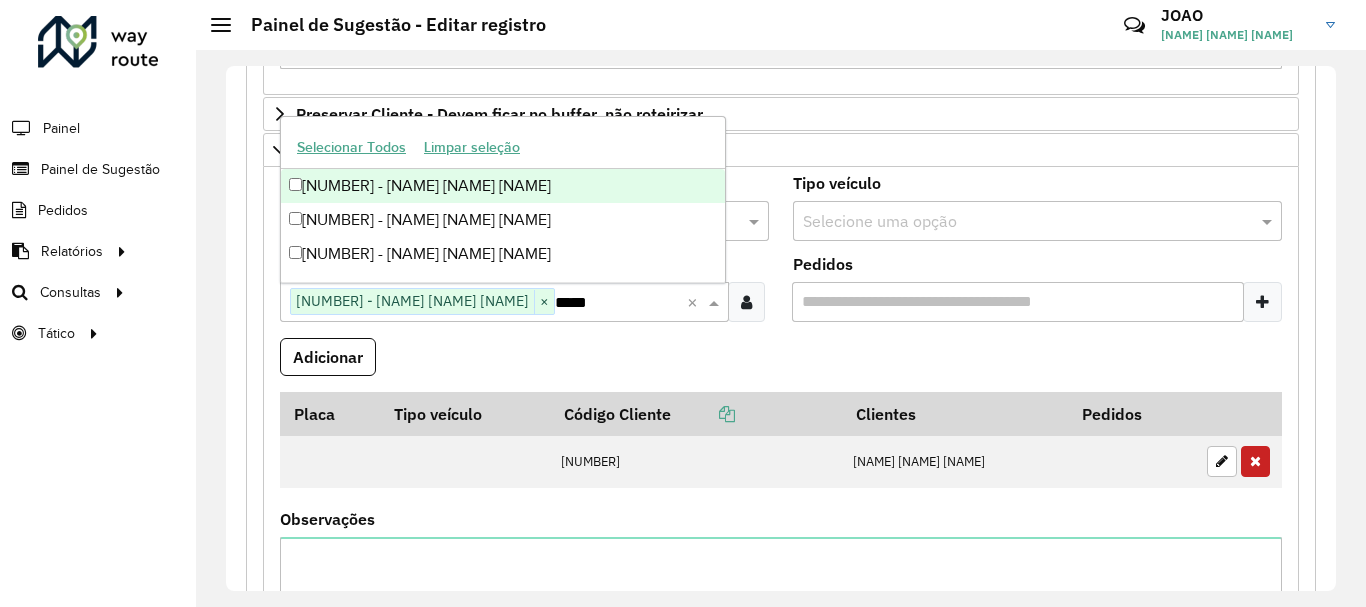 click on "[NUMBER] - [NAME] [NAME] [NAME]" at bounding box center (503, 186) 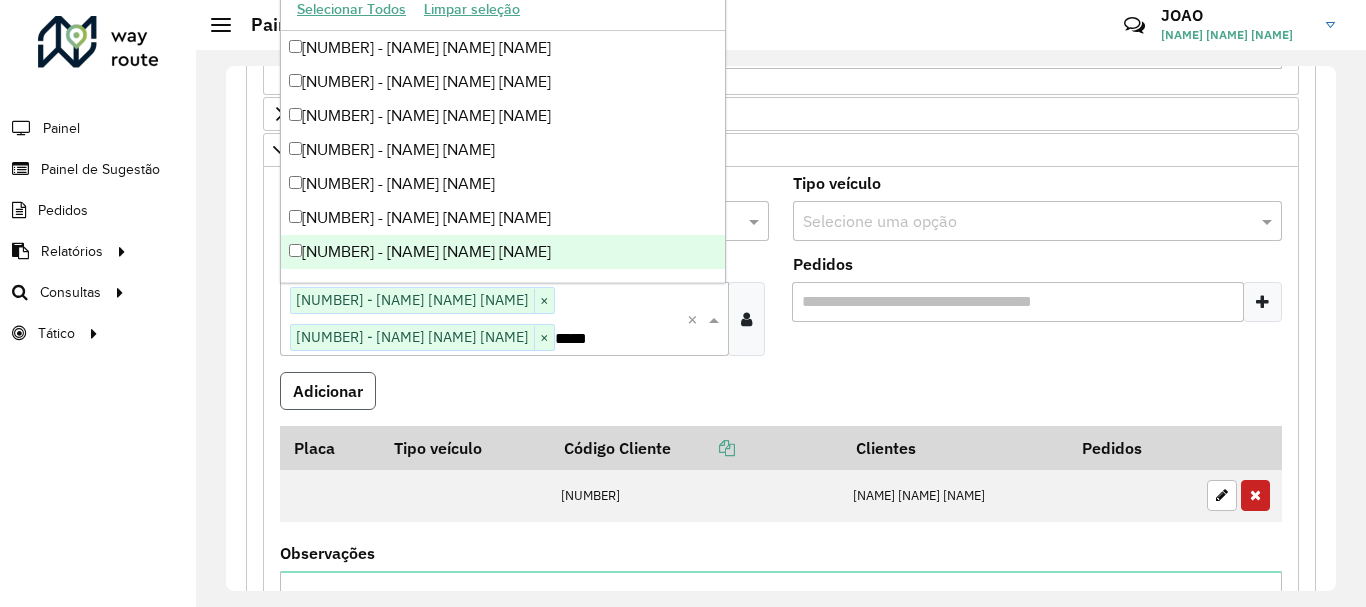 click on "Adicionar" at bounding box center (328, 391) 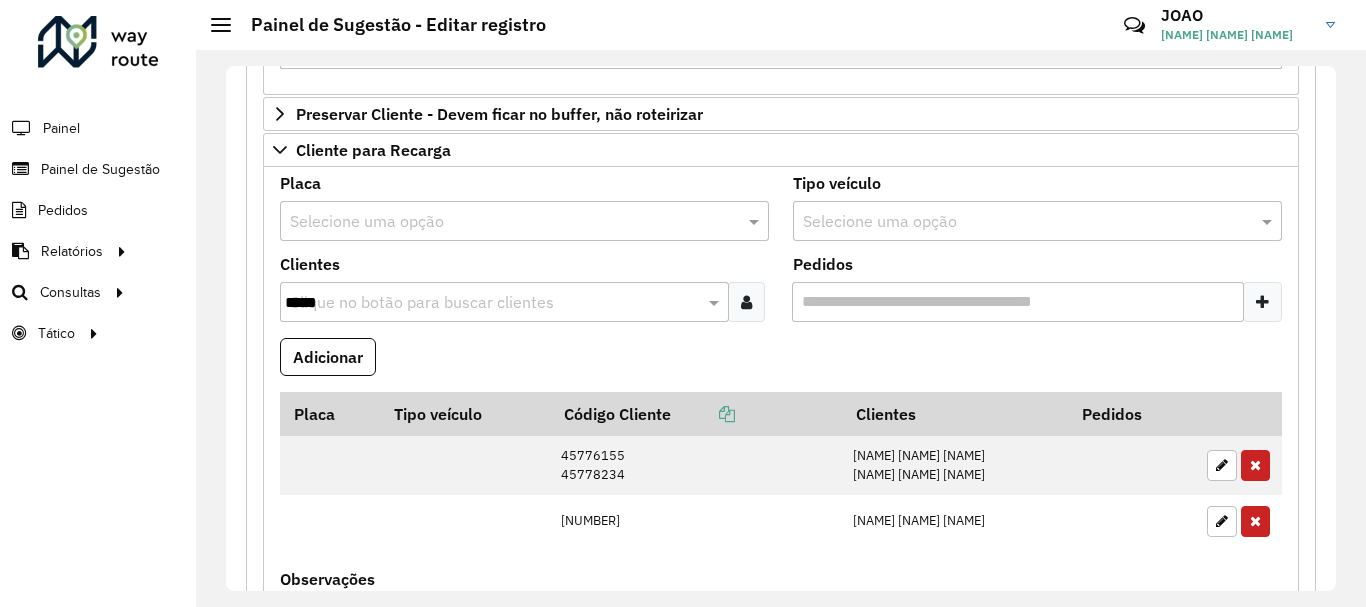 type 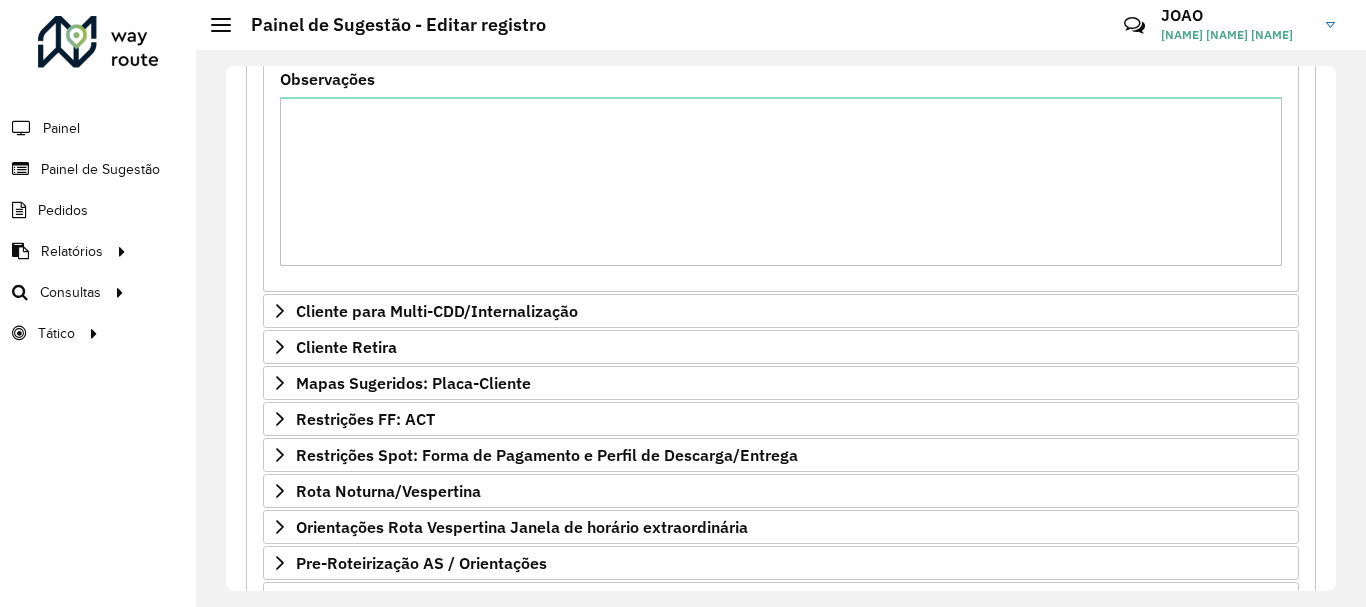 scroll, scrollTop: 1349, scrollLeft: 0, axis: vertical 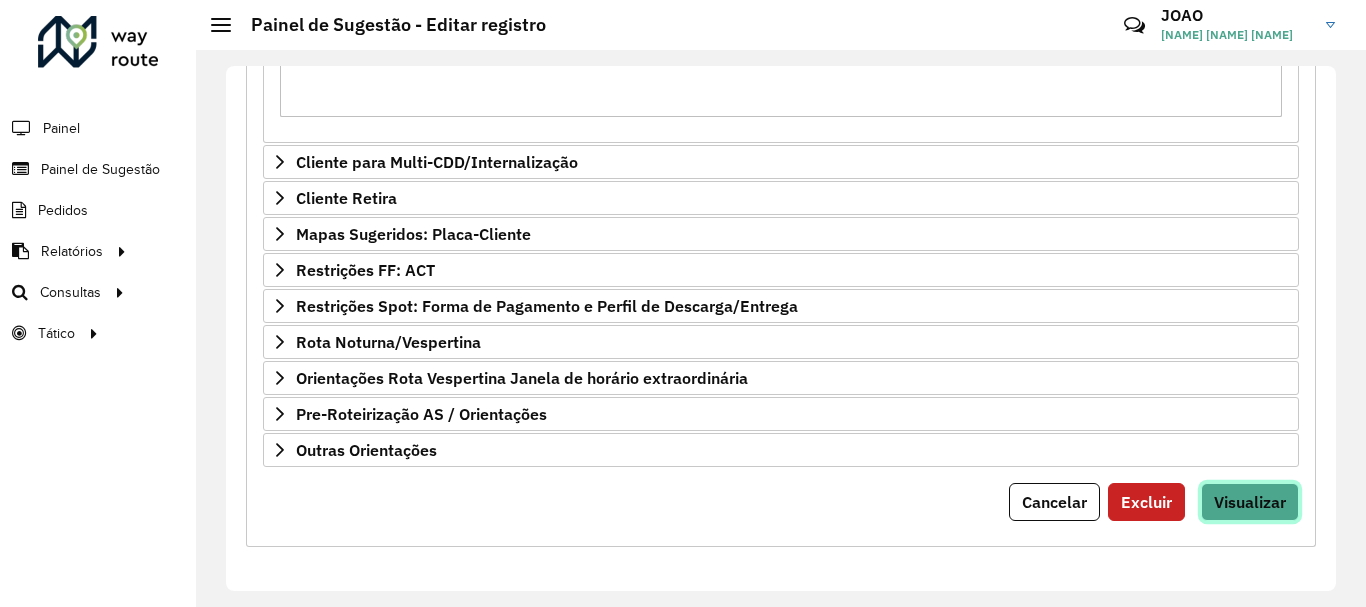 click on "Visualizar" at bounding box center (1250, 502) 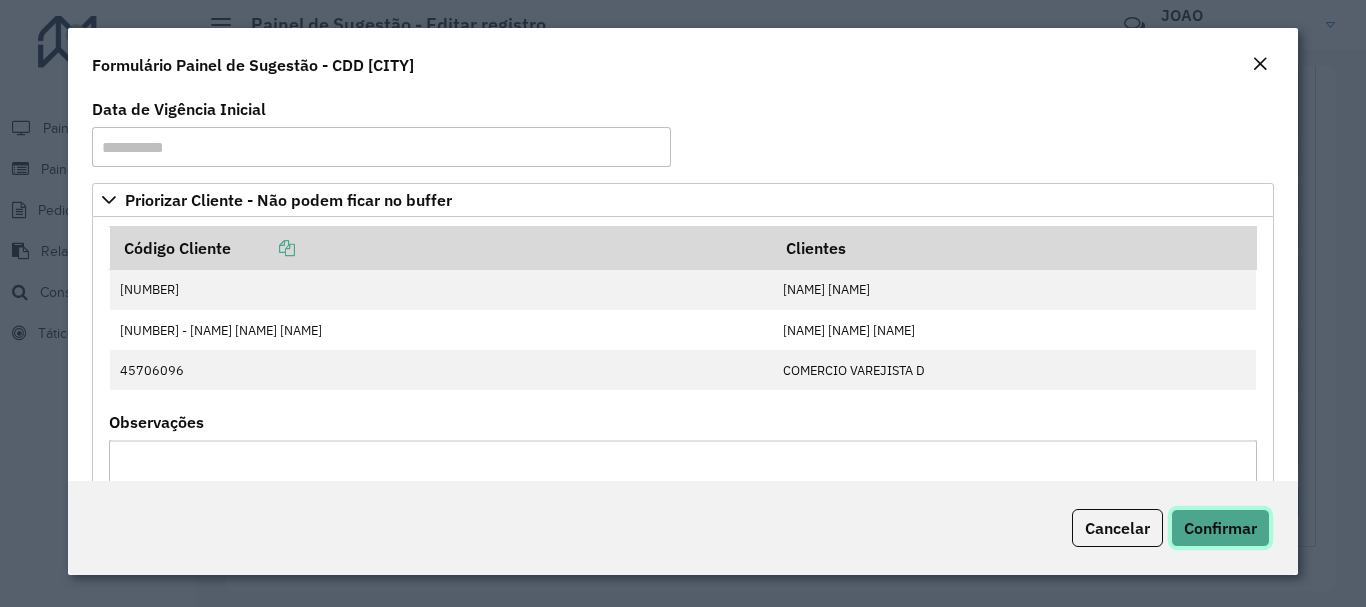 click on "Confirmar" 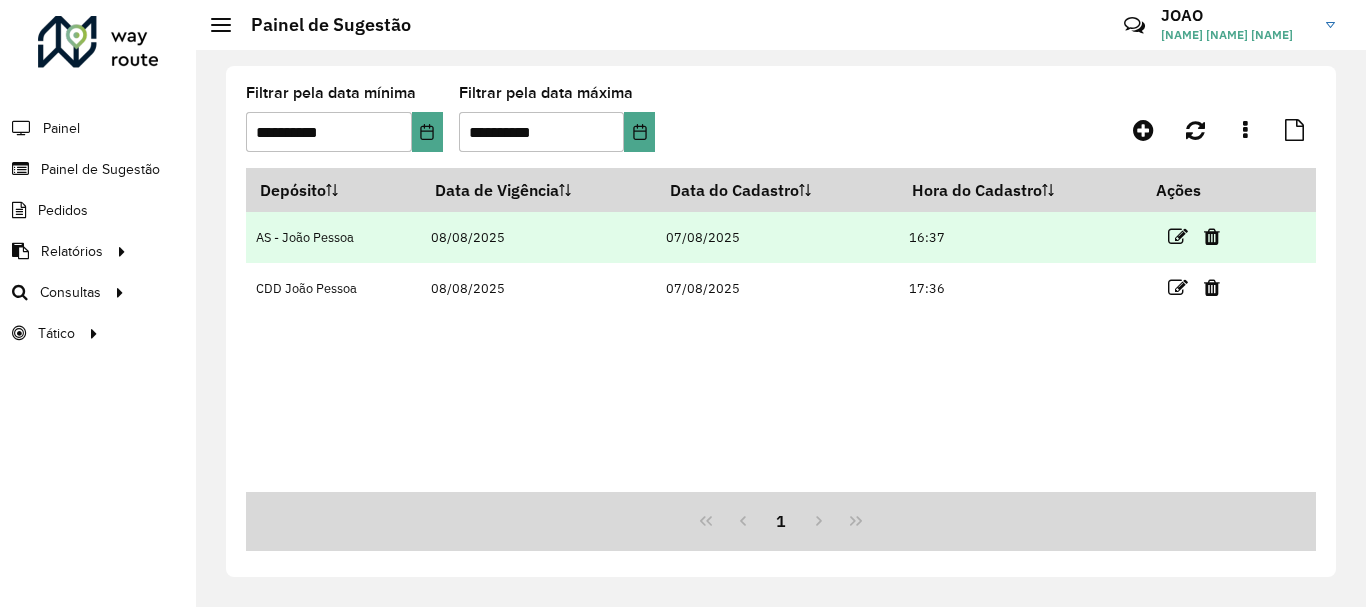 click at bounding box center [1178, 236] 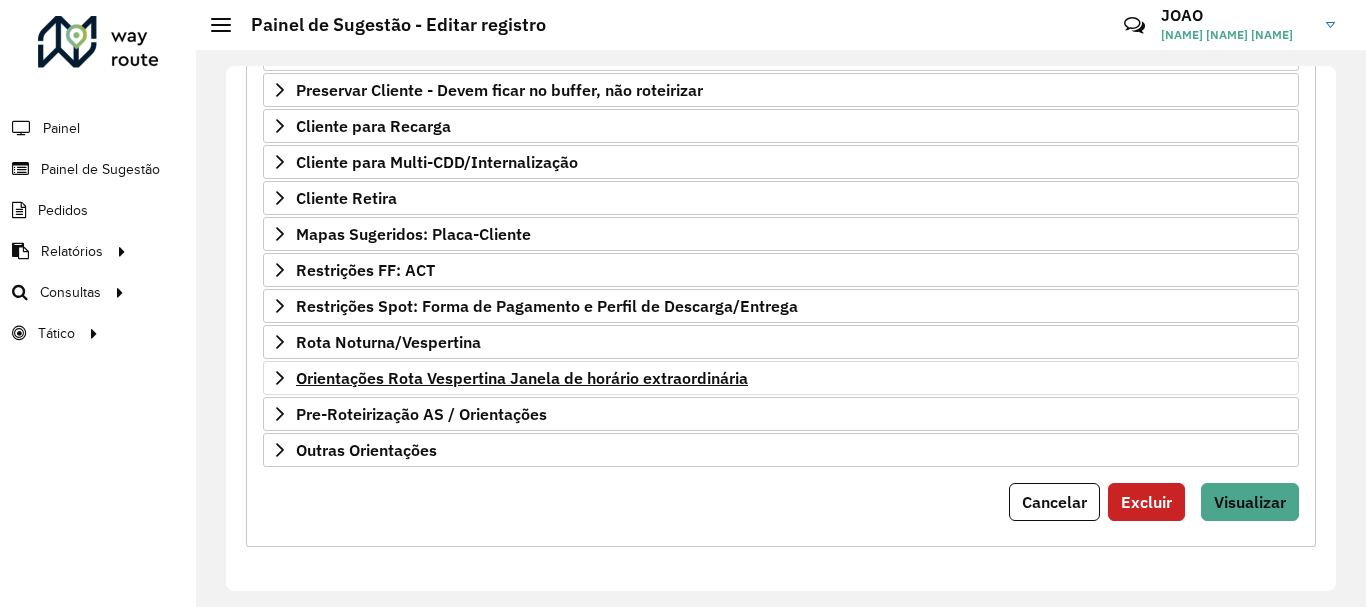 scroll, scrollTop: 290, scrollLeft: 0, axis: vertical 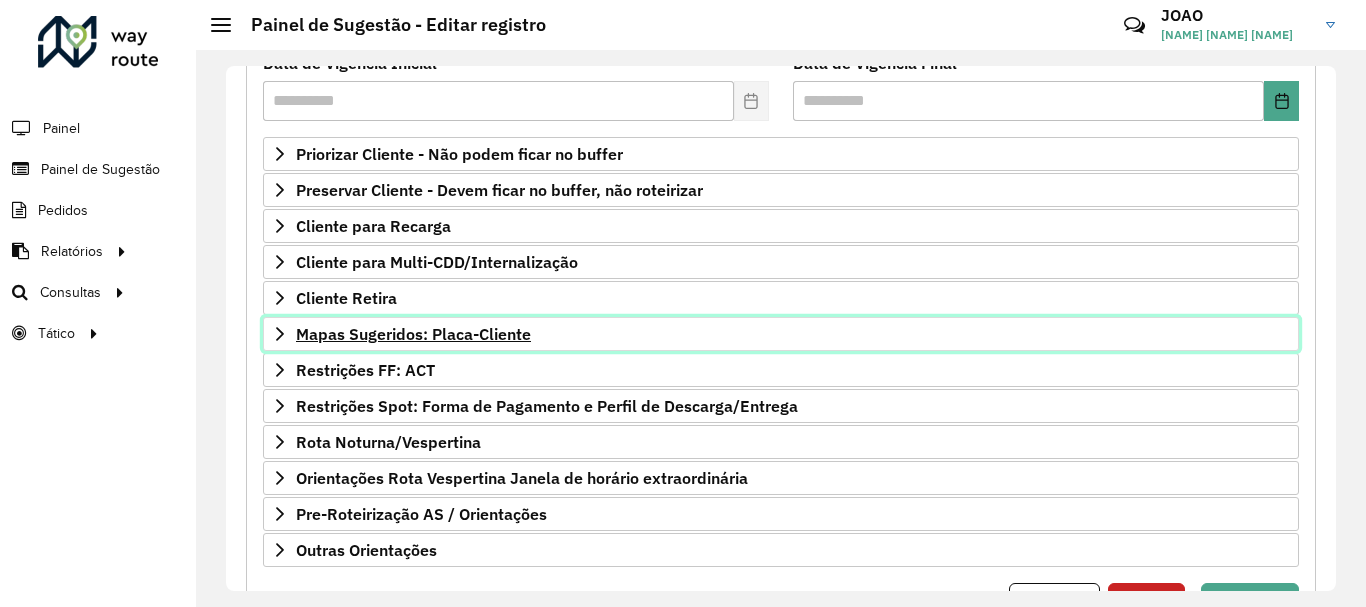 click on "Mapas Sugeridos: Placa-Cliente" at bounding box center [413, 334] 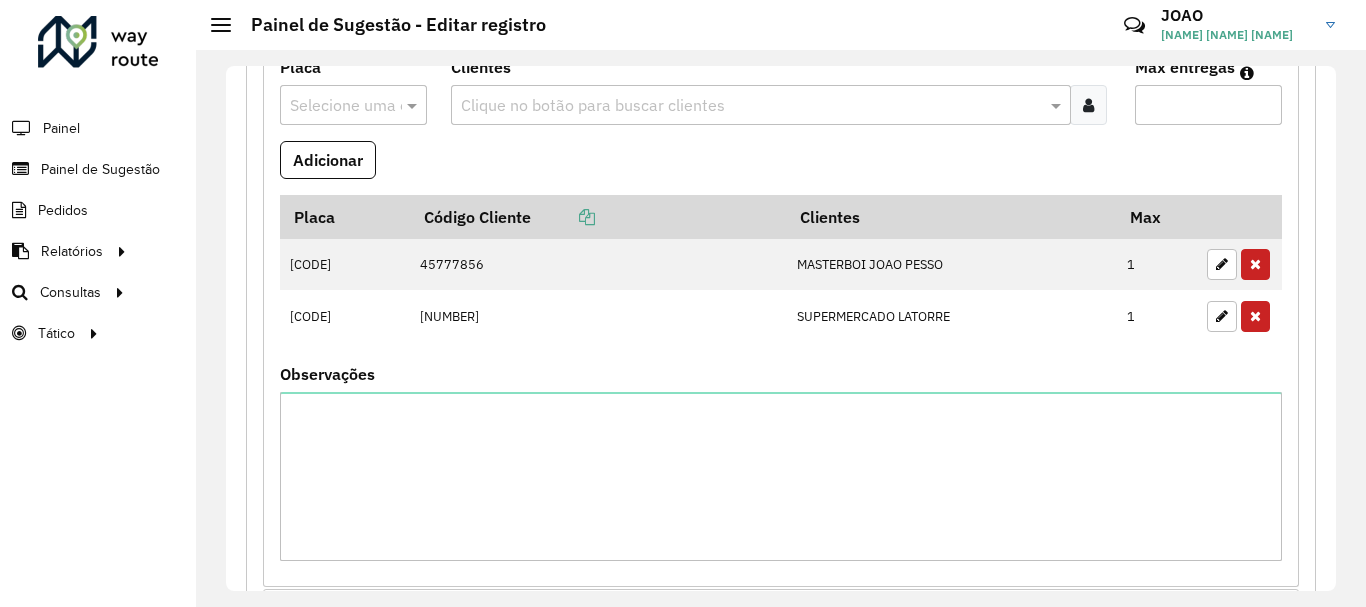 scroll, scrollTop: 926, scrollLeft: 0, axis: vertical 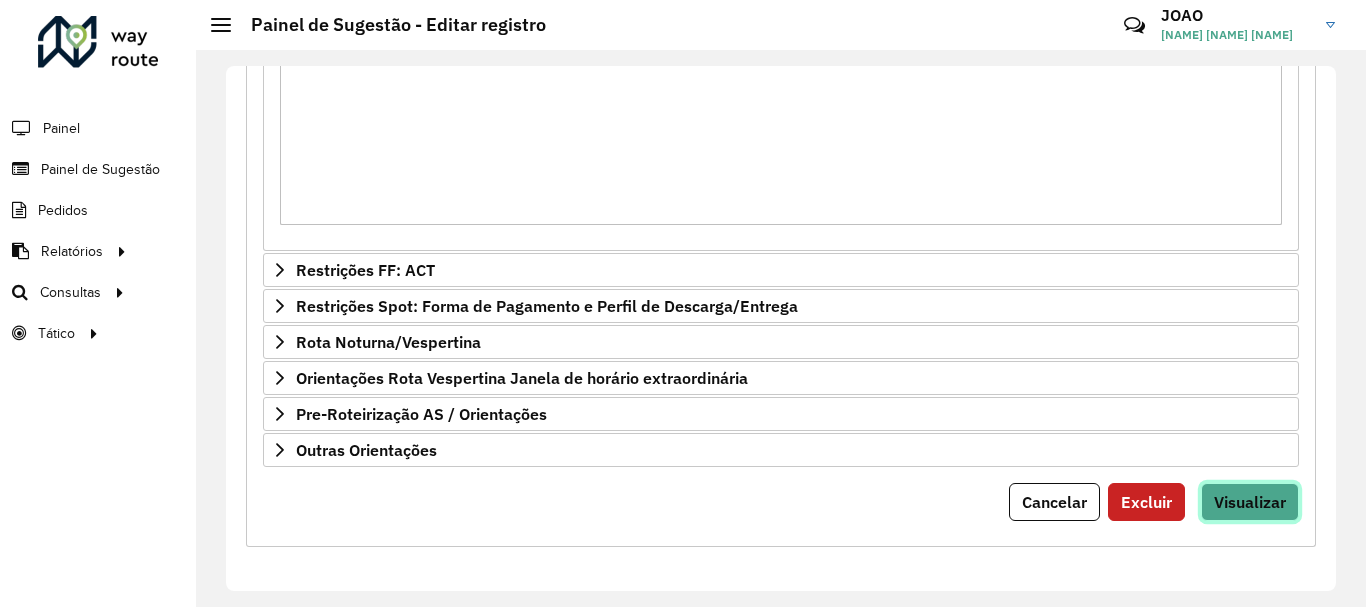 click on "Visualizar" at bounding box center (1250, 502) 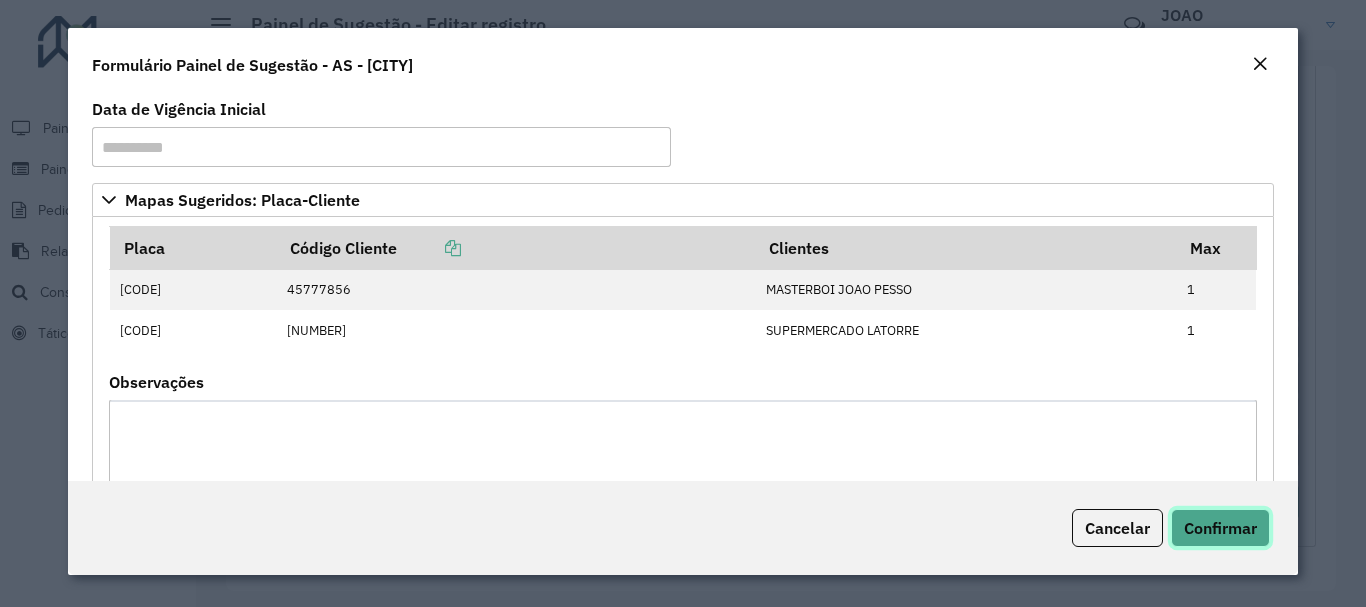 click on "Confirmar" 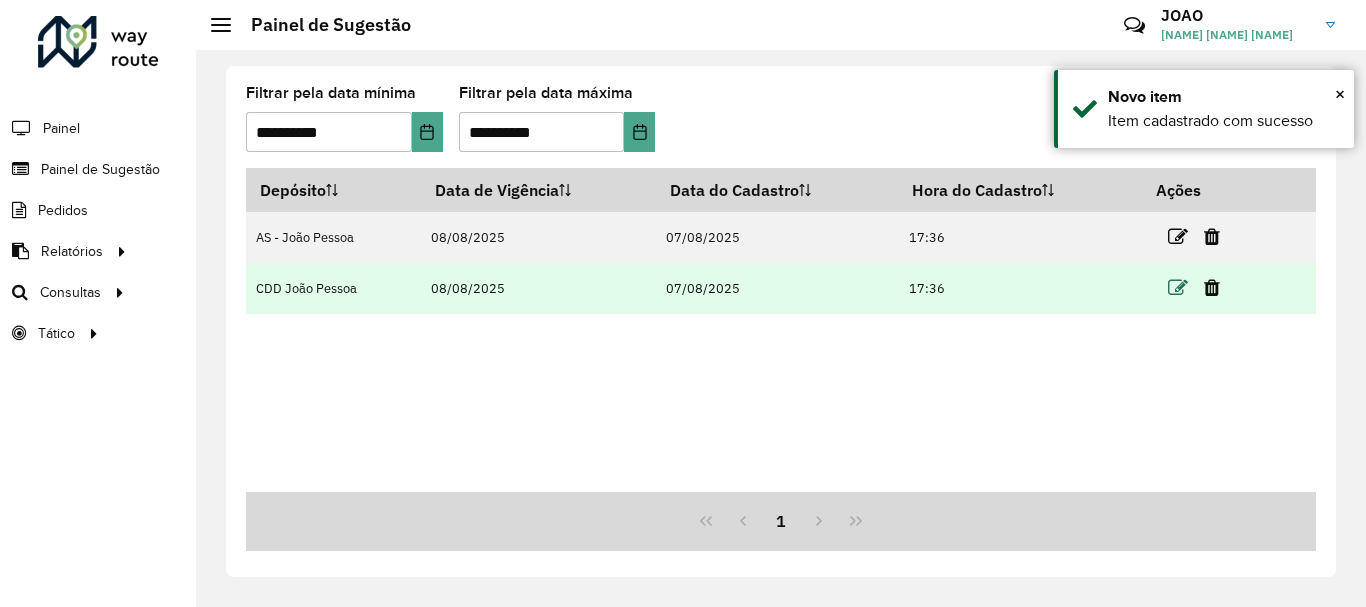 click at bounding box center (1178, 288) 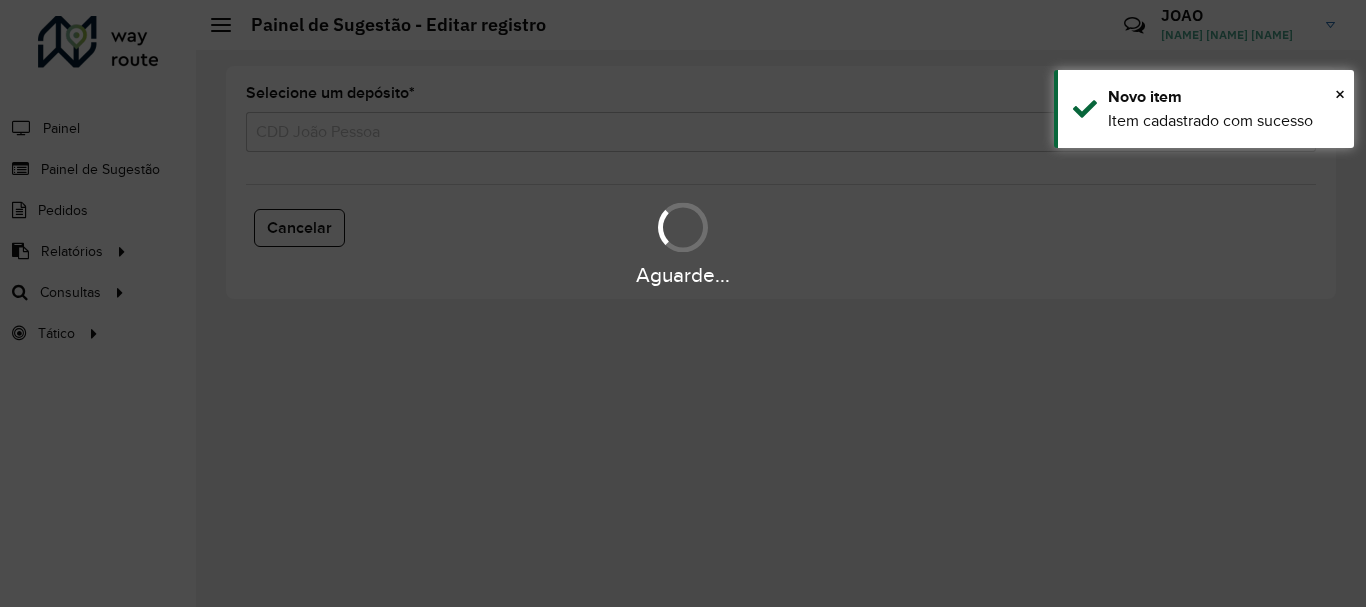 click on "Aguarde..." at bounding box center (683, 303) 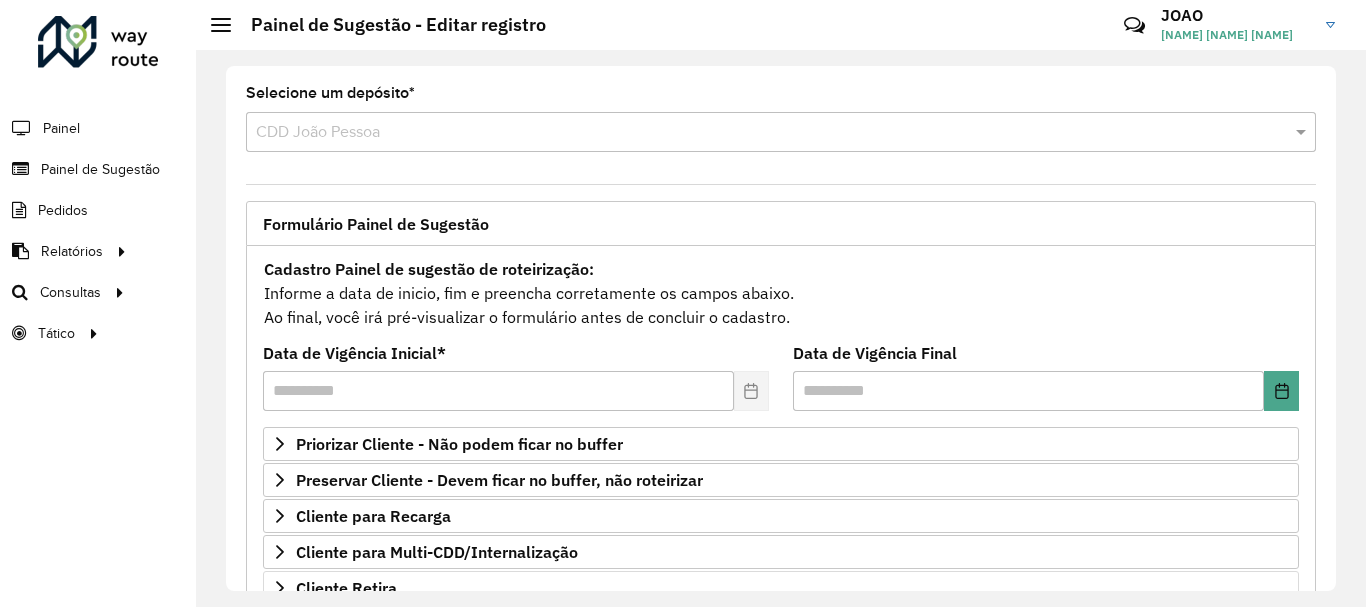 scroll, scrollTop: 200, scrollLeft: 0, axis: vertical 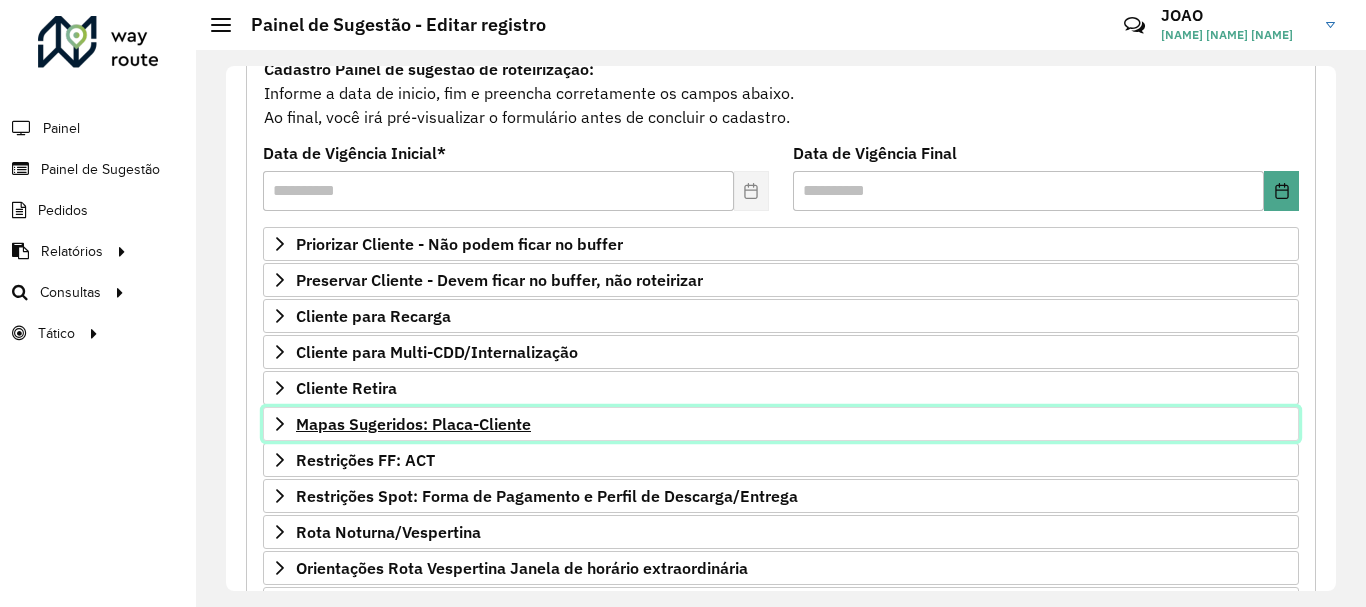 click on "Mapas Sugeridos: Placa-Cliente" at bounding box center [413, 424] 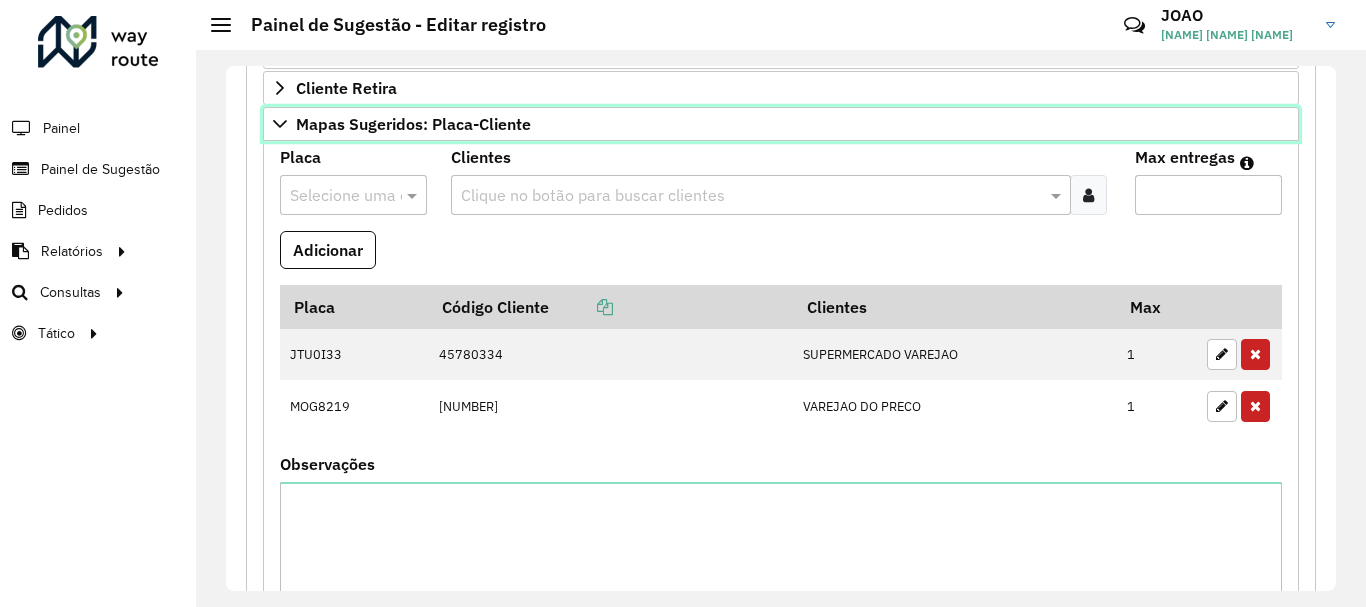 scroll, scrollTop: 900, scrollLeft: 0, axis: vertical 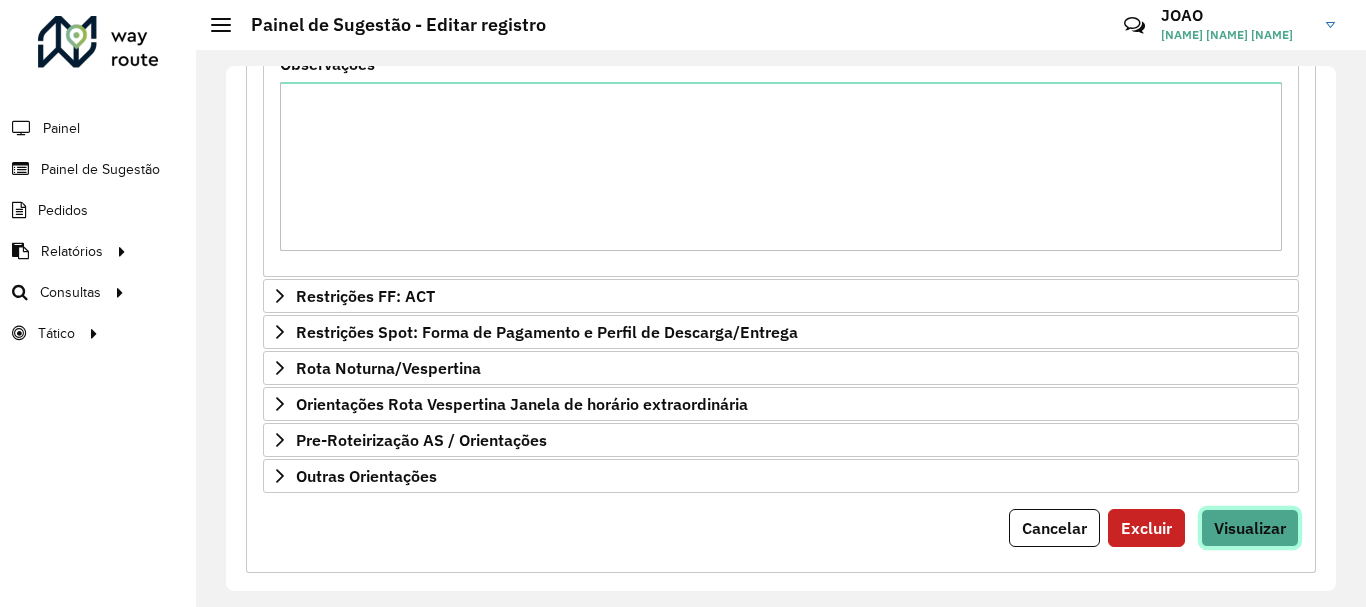 click on "Visualizar" at bounding box center [1250, 528] 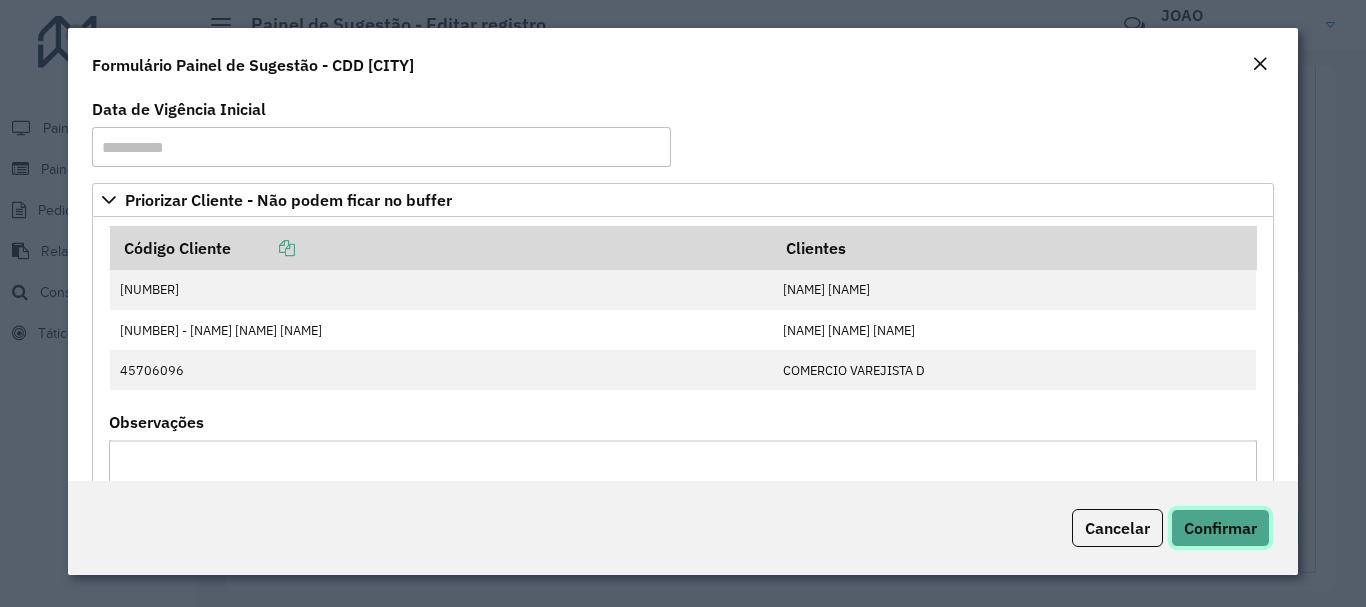 click on "Confirmar" 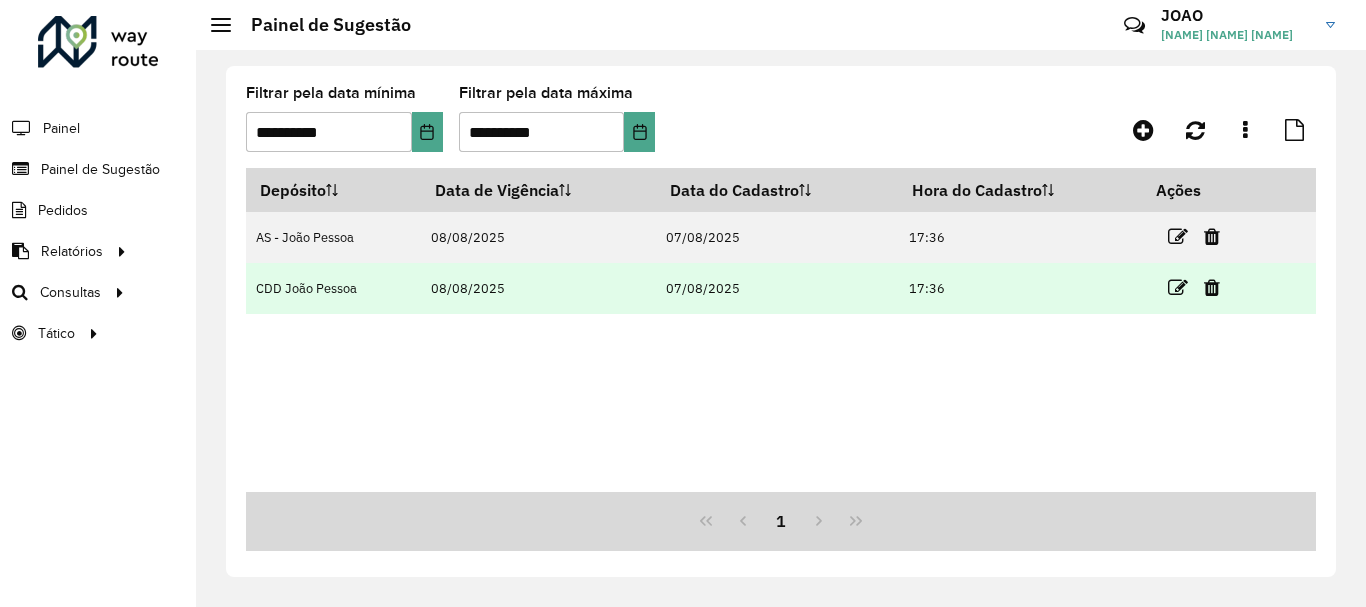 click on "08/08/2025" at bounding box center [538, 288] 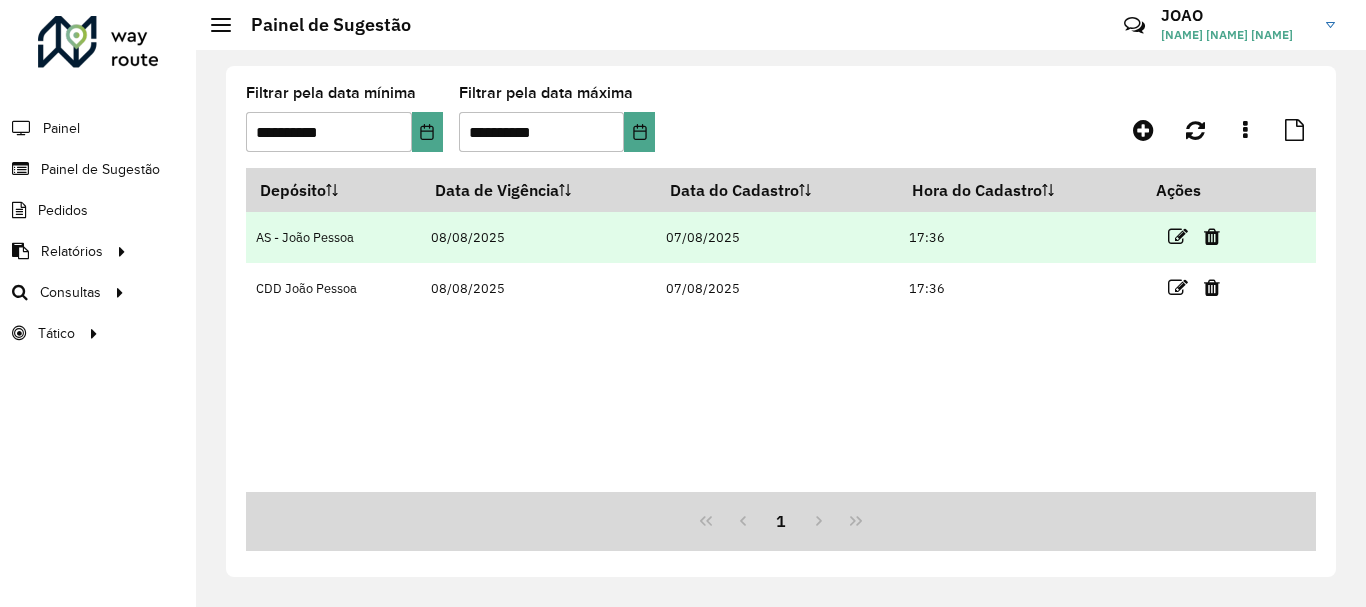 click on "08/08/2025" at bounding box center (538, 237) 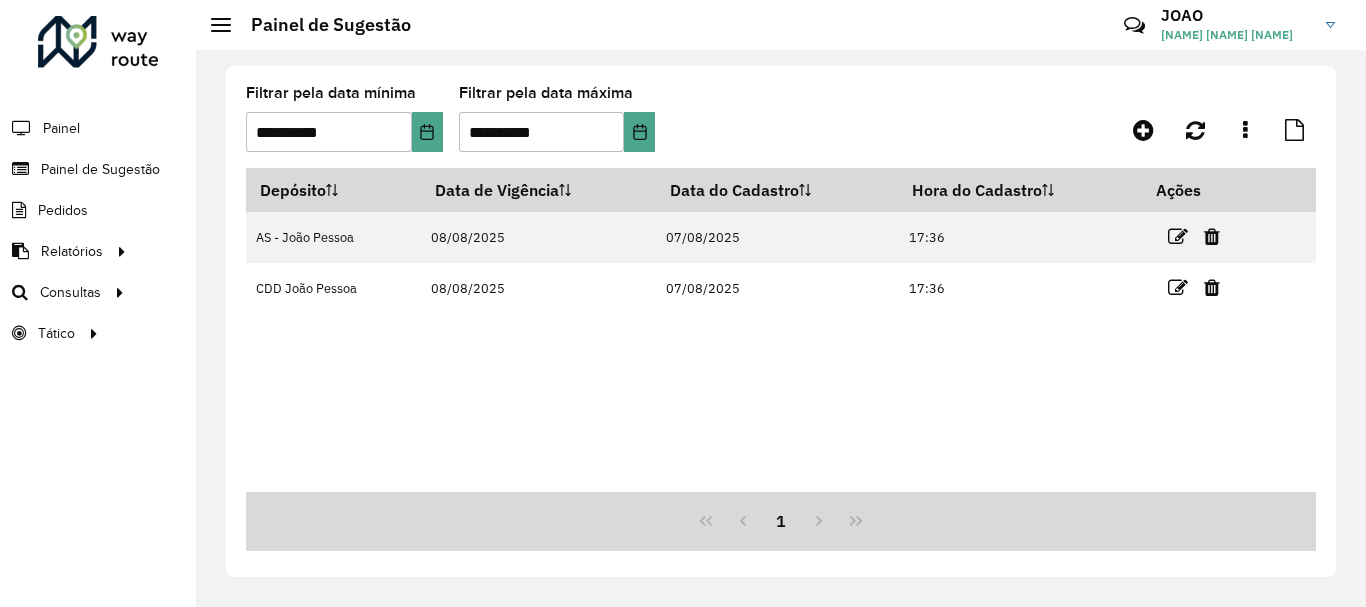 click at bounding box center [1178, 237] 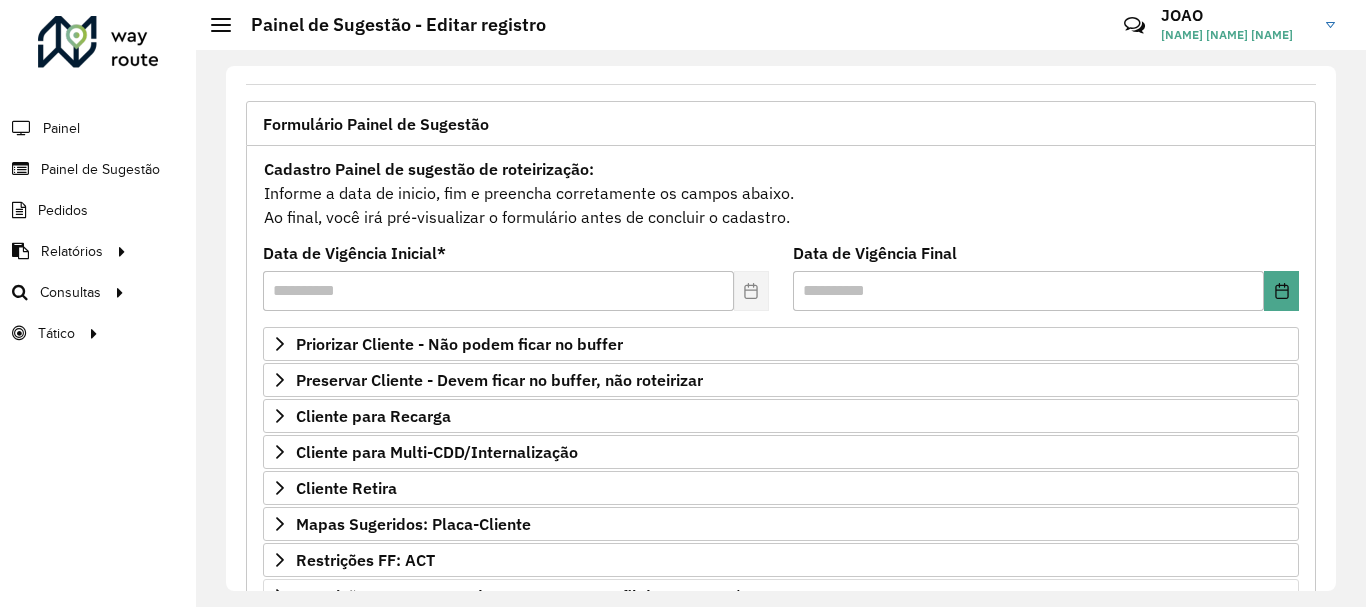 scroll, scrollTop: 200, scrollLeft: 0, axis: vertical 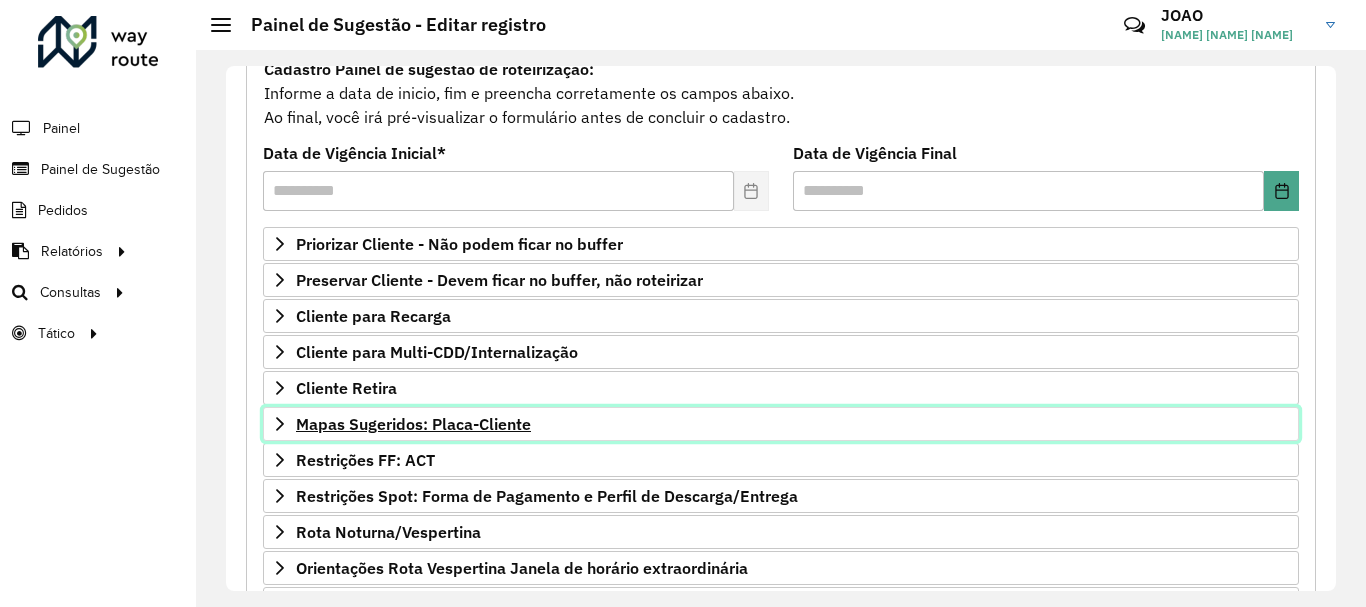 click on "Mapas Sugeridos: Placa-Cliente" at bounding box center [413, 424] 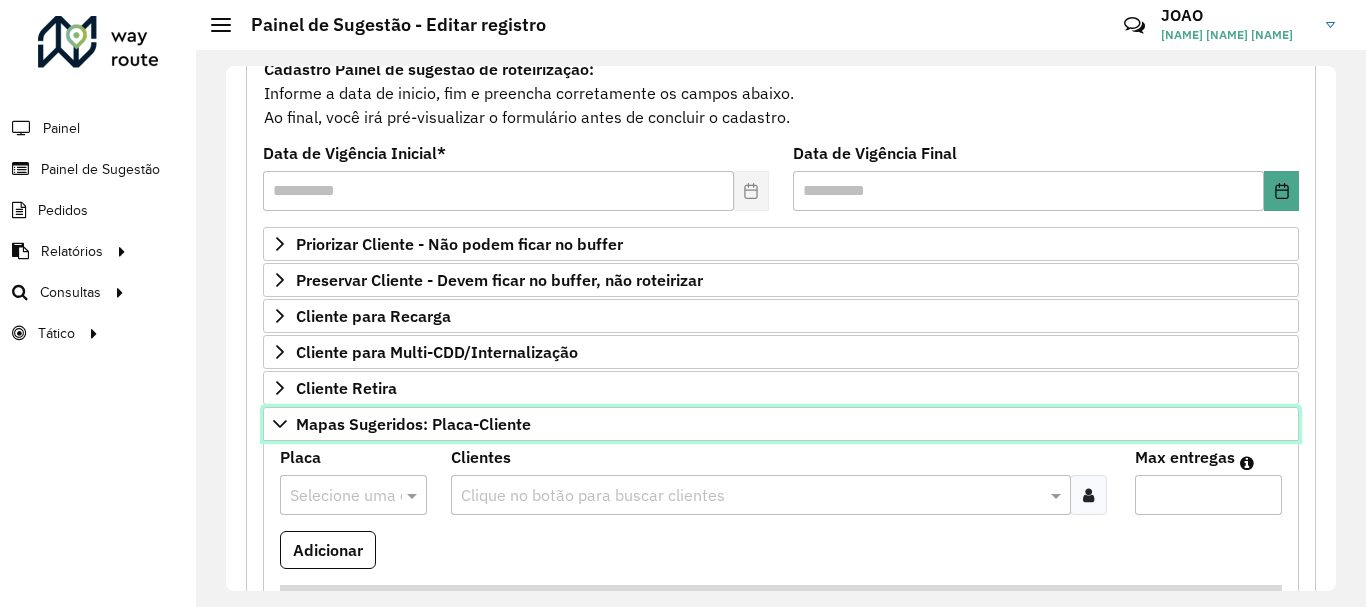 scroll, scrollTop: 400, scrollLeft: 0, axis: vertical 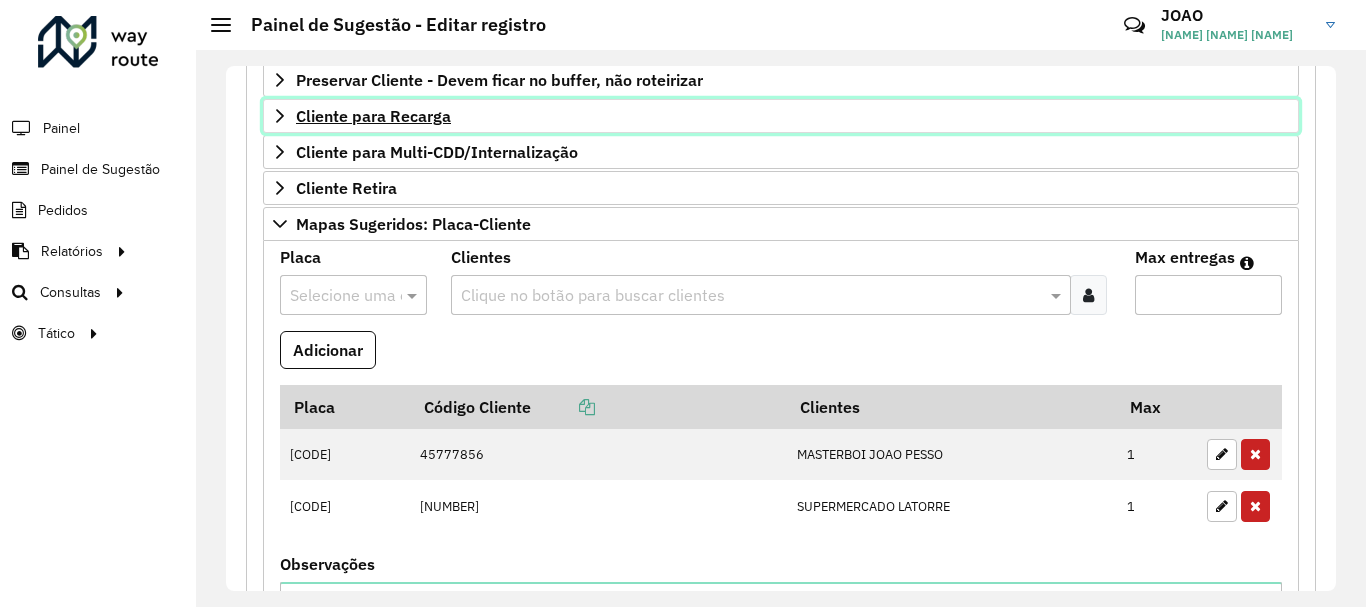 click on "Cliente para Recarga" at bounding box center [373, 116] 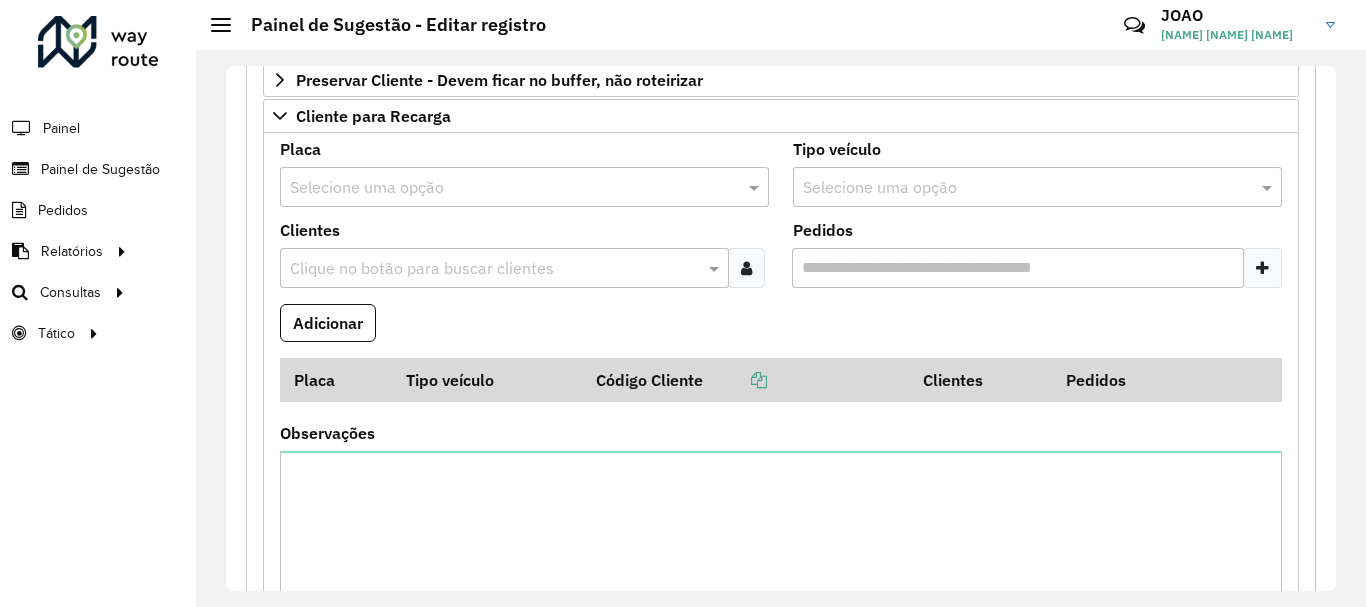click at bounding box center (494, 269) 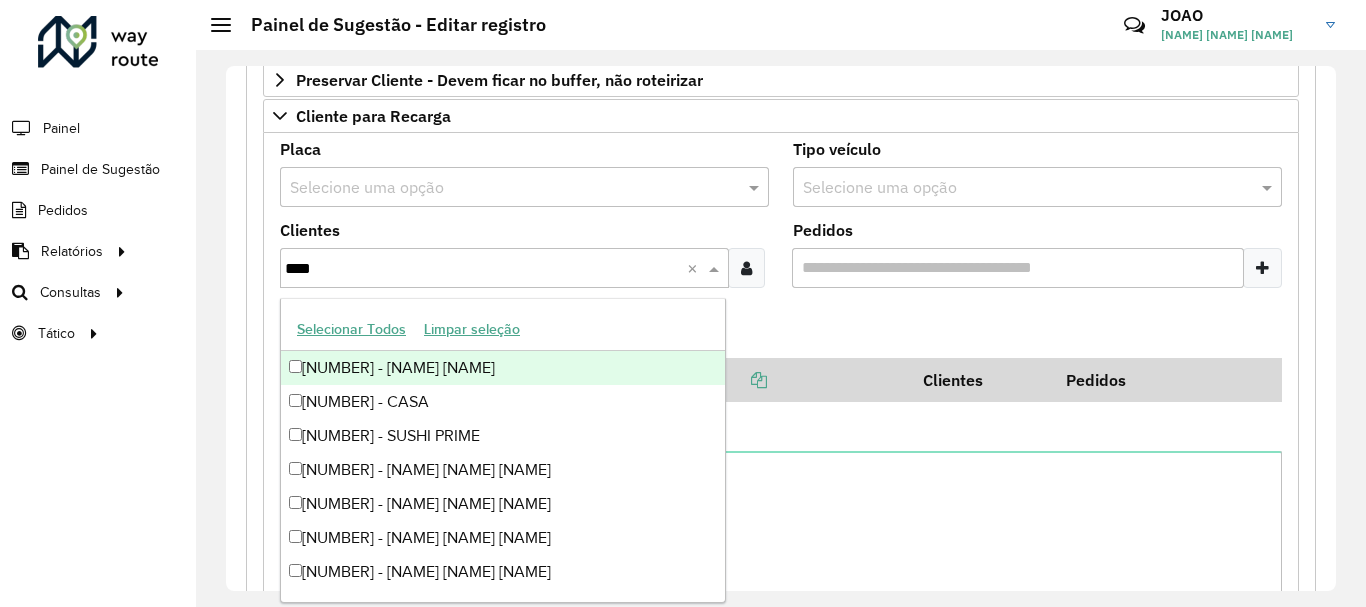 type on "*****" 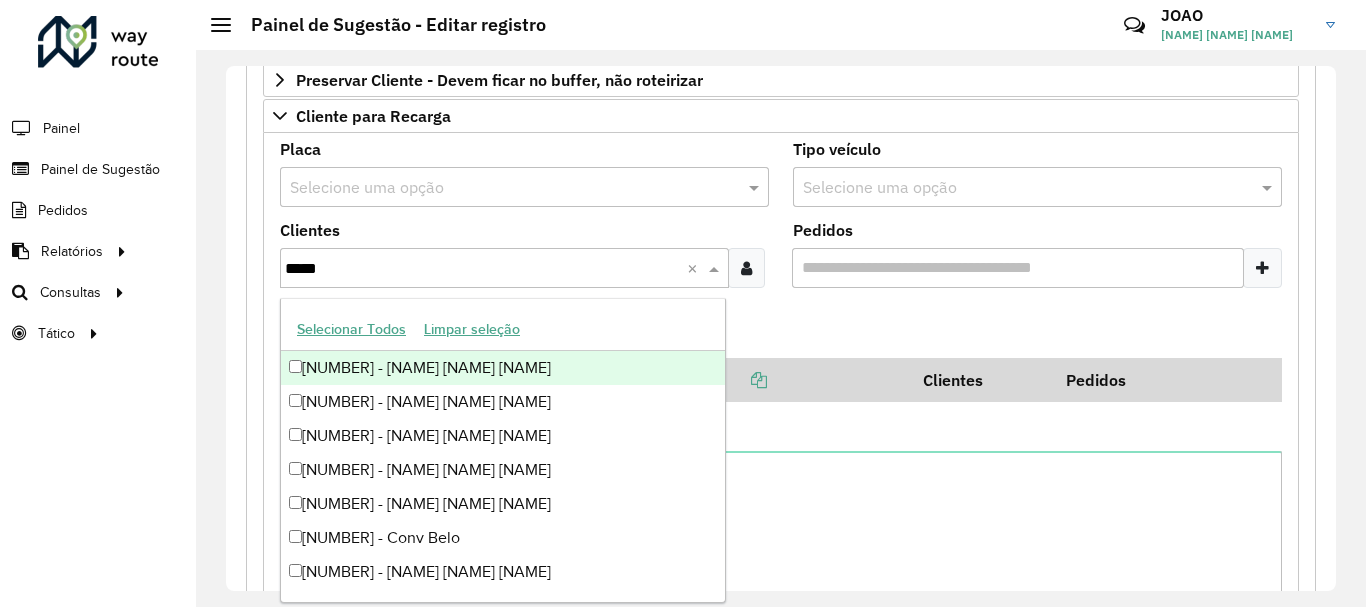 click on "[NUMBER] - [NAME] [NAME] [NAME]" at bounding box center (503, 368) 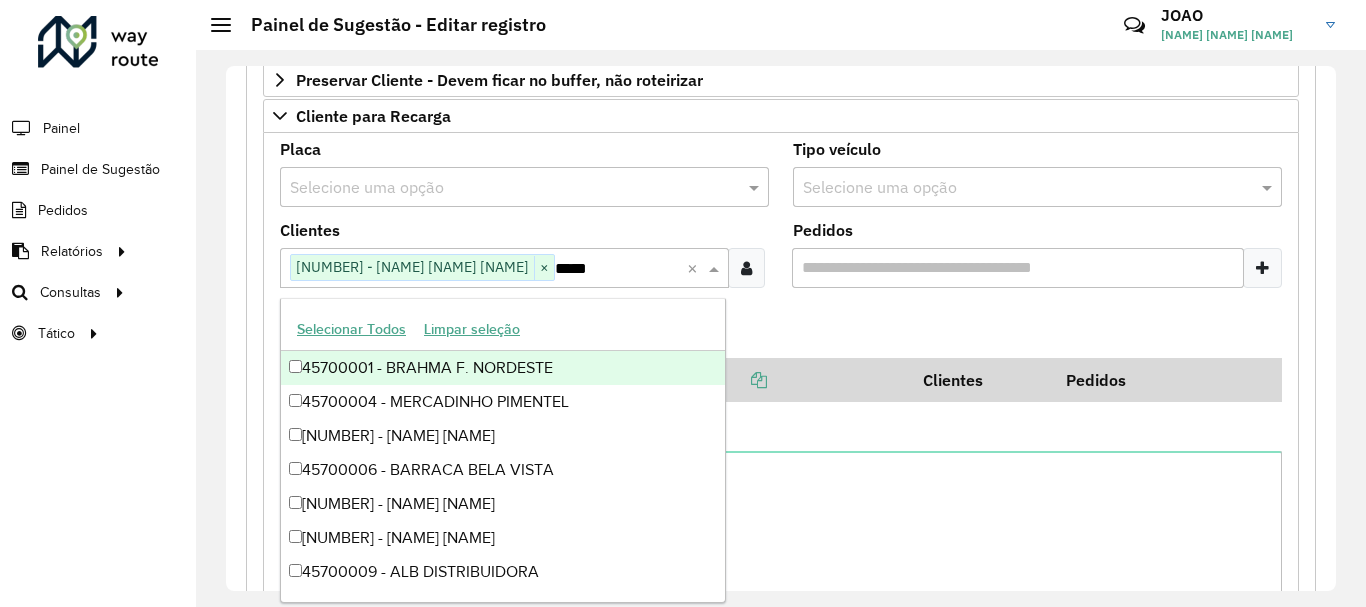 click on "Pedidos" at bounding box center (1037, 263) 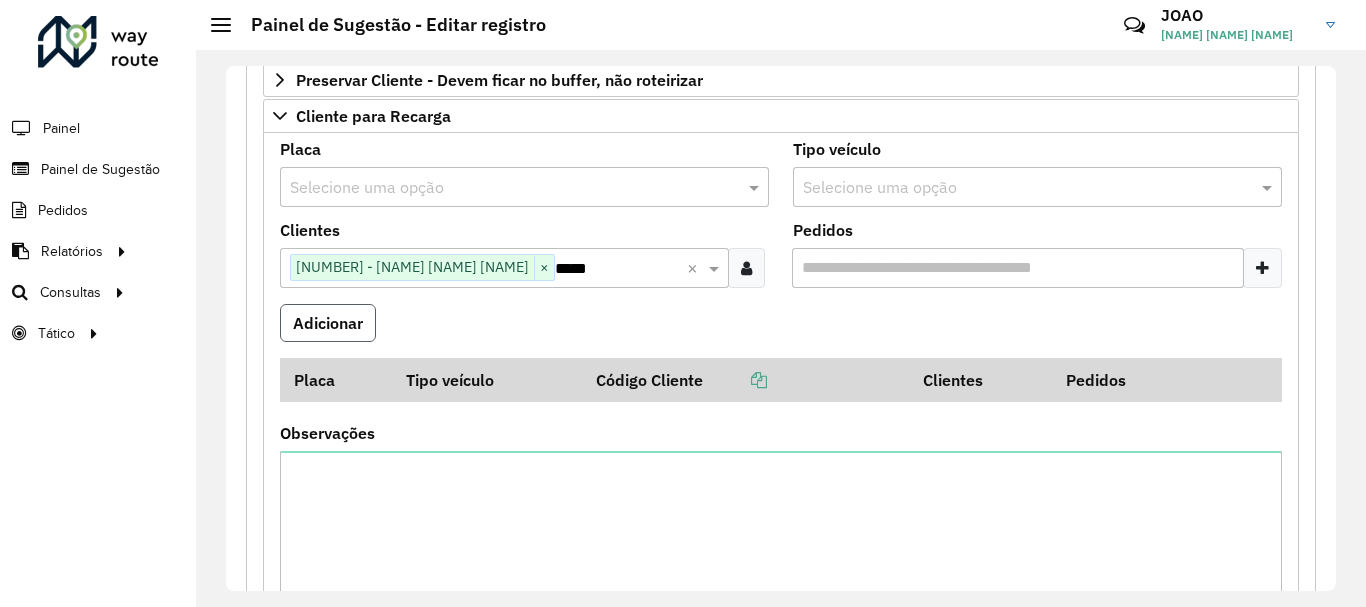click on "Adicionar" at bounding box center [328, 323] 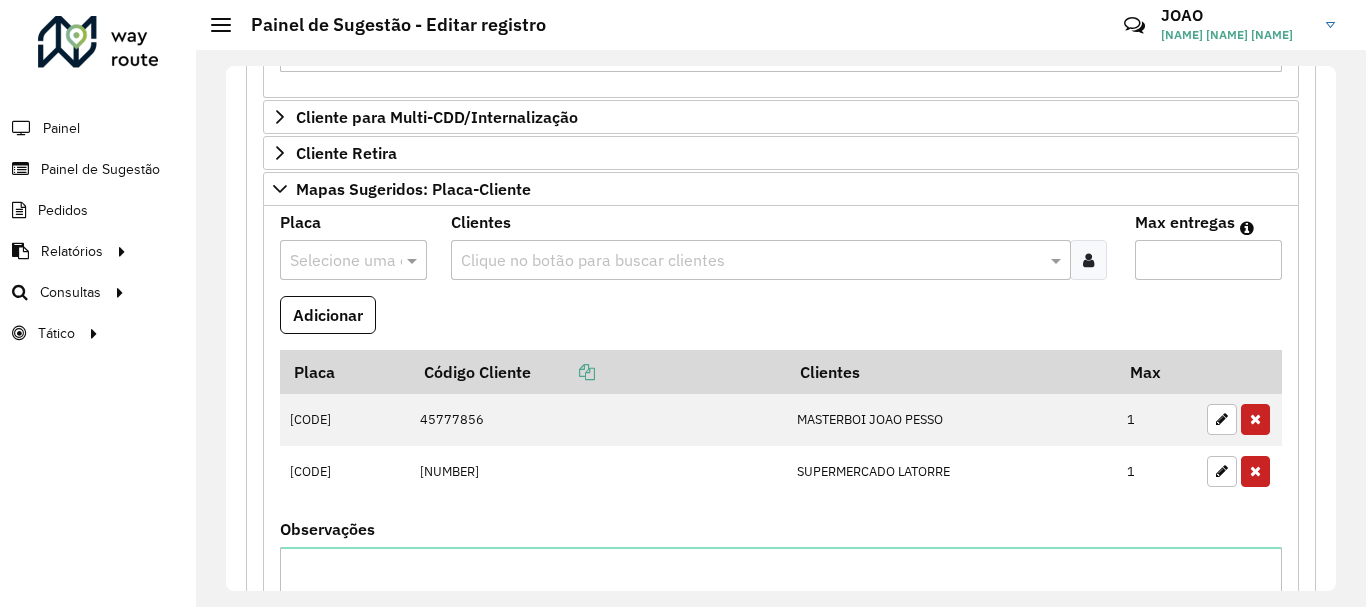 scroll, scrollTop: 1492, scrollLeft: 0, axis: vertical 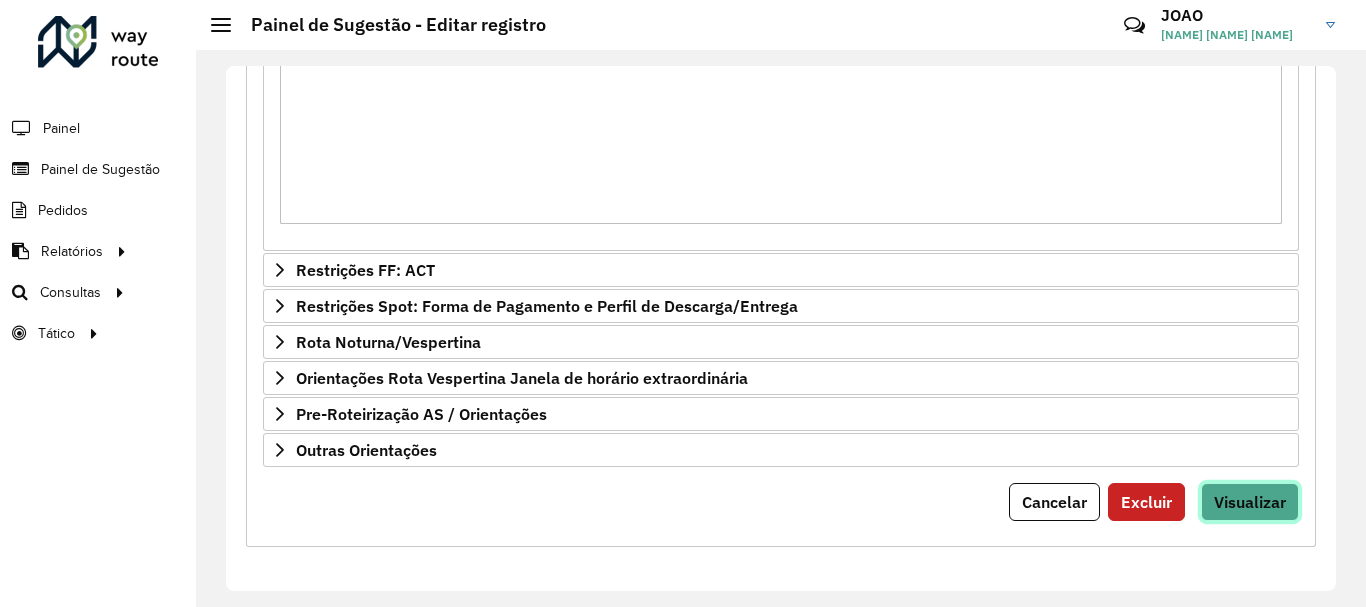 click on "Visualizar" at bounding box center [1250, 502] 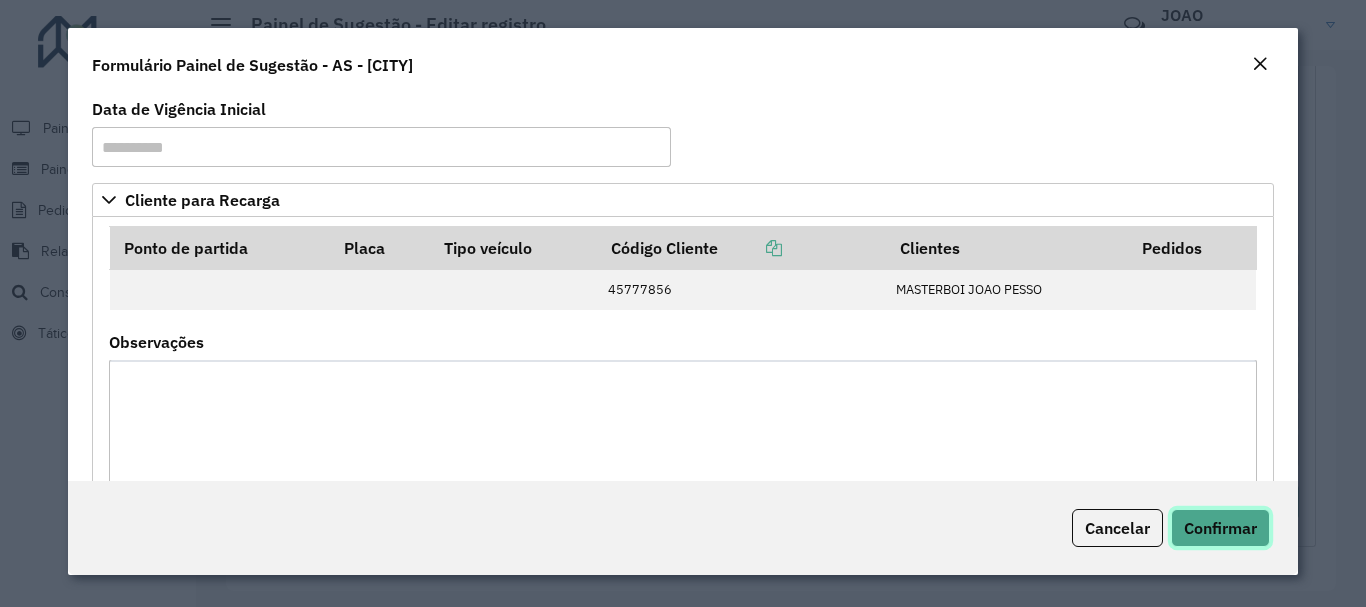 click on "Confirmar" 